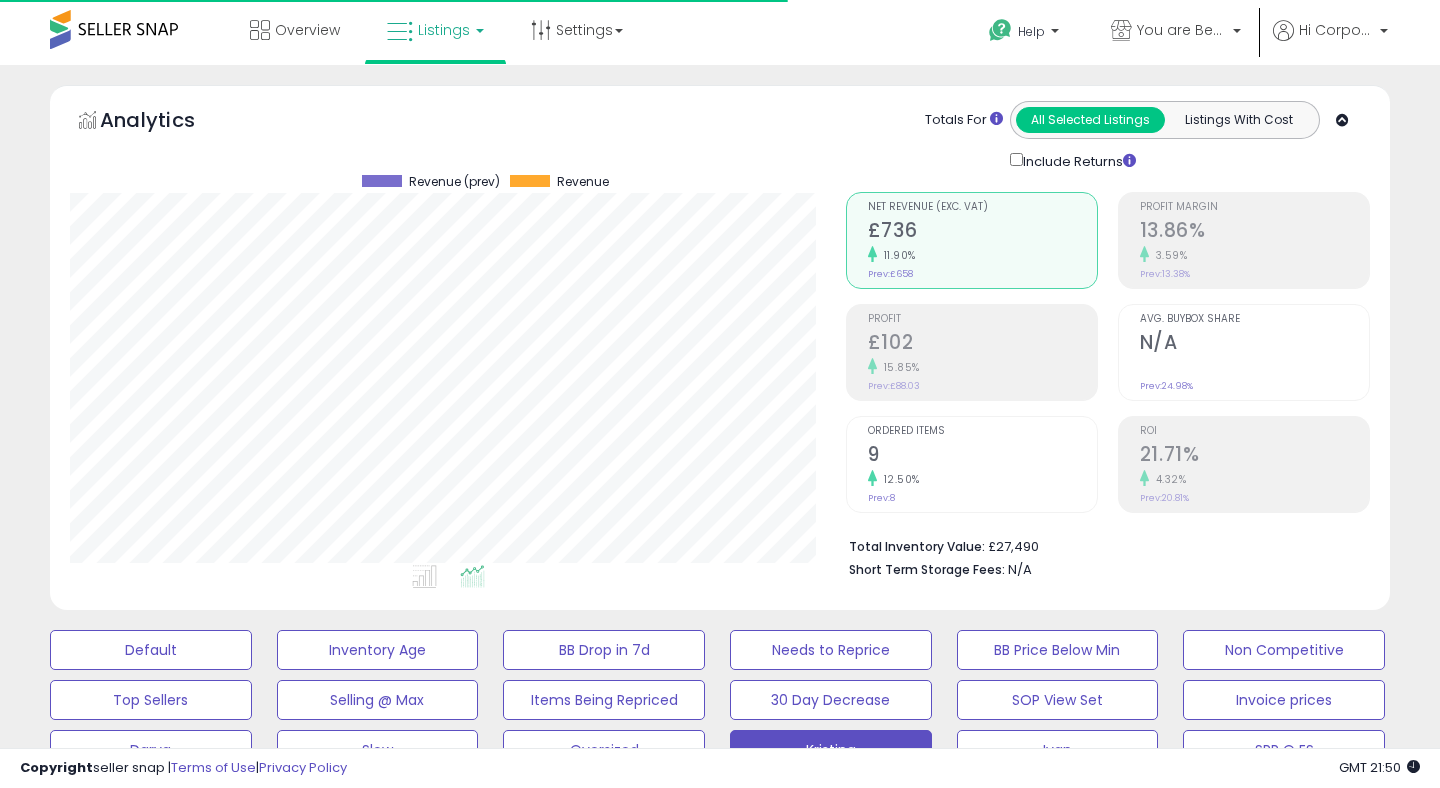 scroll, scrollTop: 30, scrollLeft: 0, axis: vertical 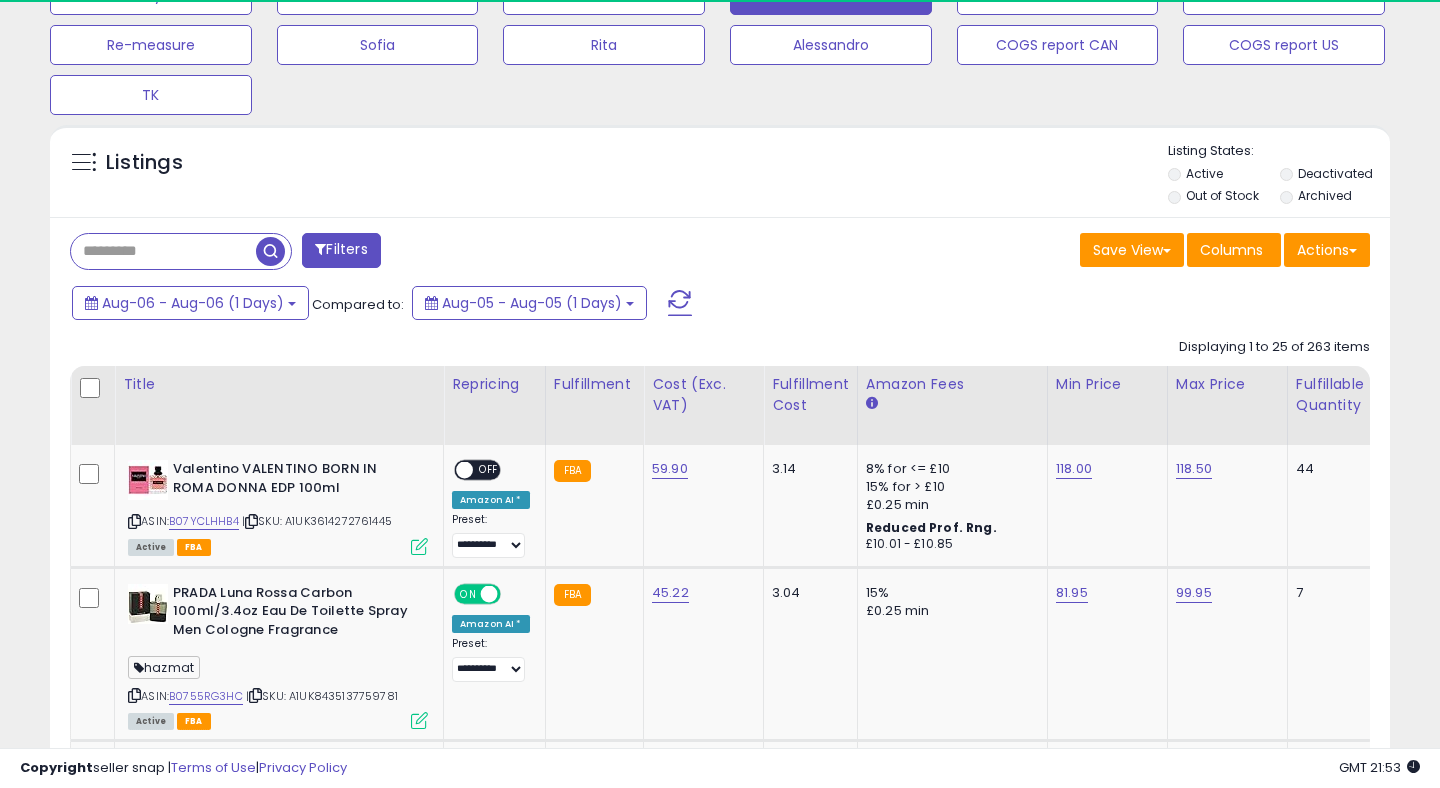 click at bounding box center (680, 303) 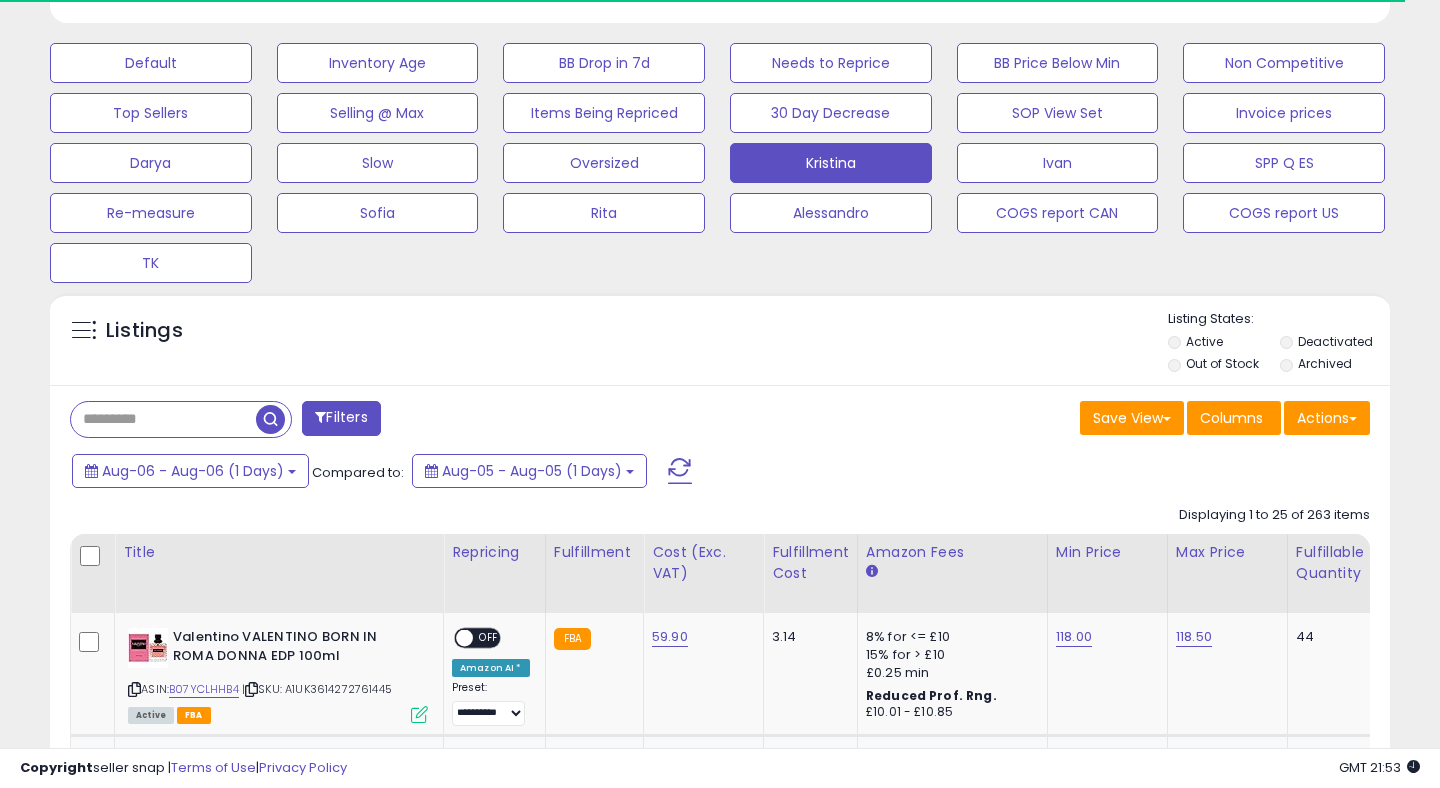 scroll, scrollTop: 755, scrollLeft: 0, axis: vertical 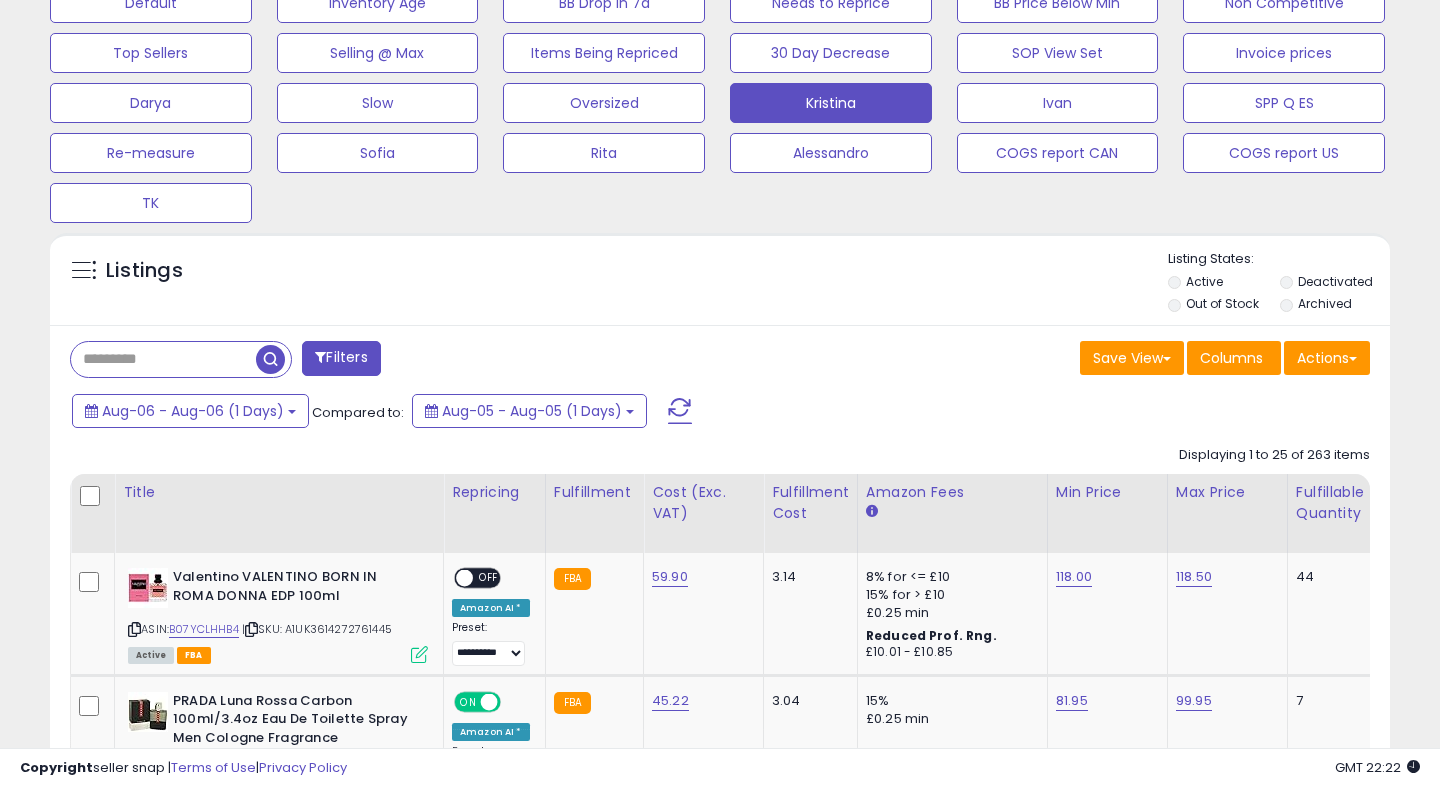 click at bounding box center (680, 411) 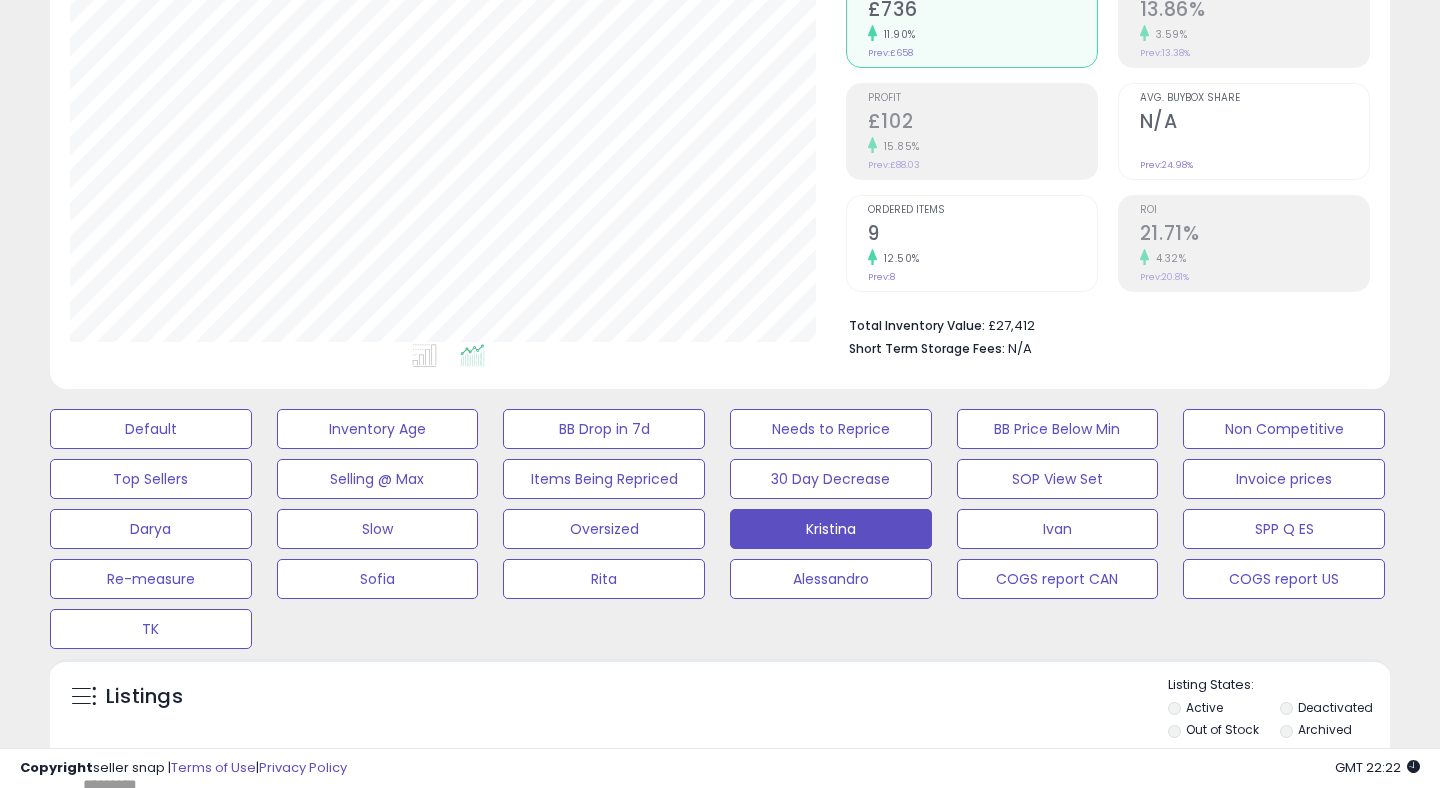 scroll, scrollTop: 0, scrollLeft: 0, axis: both 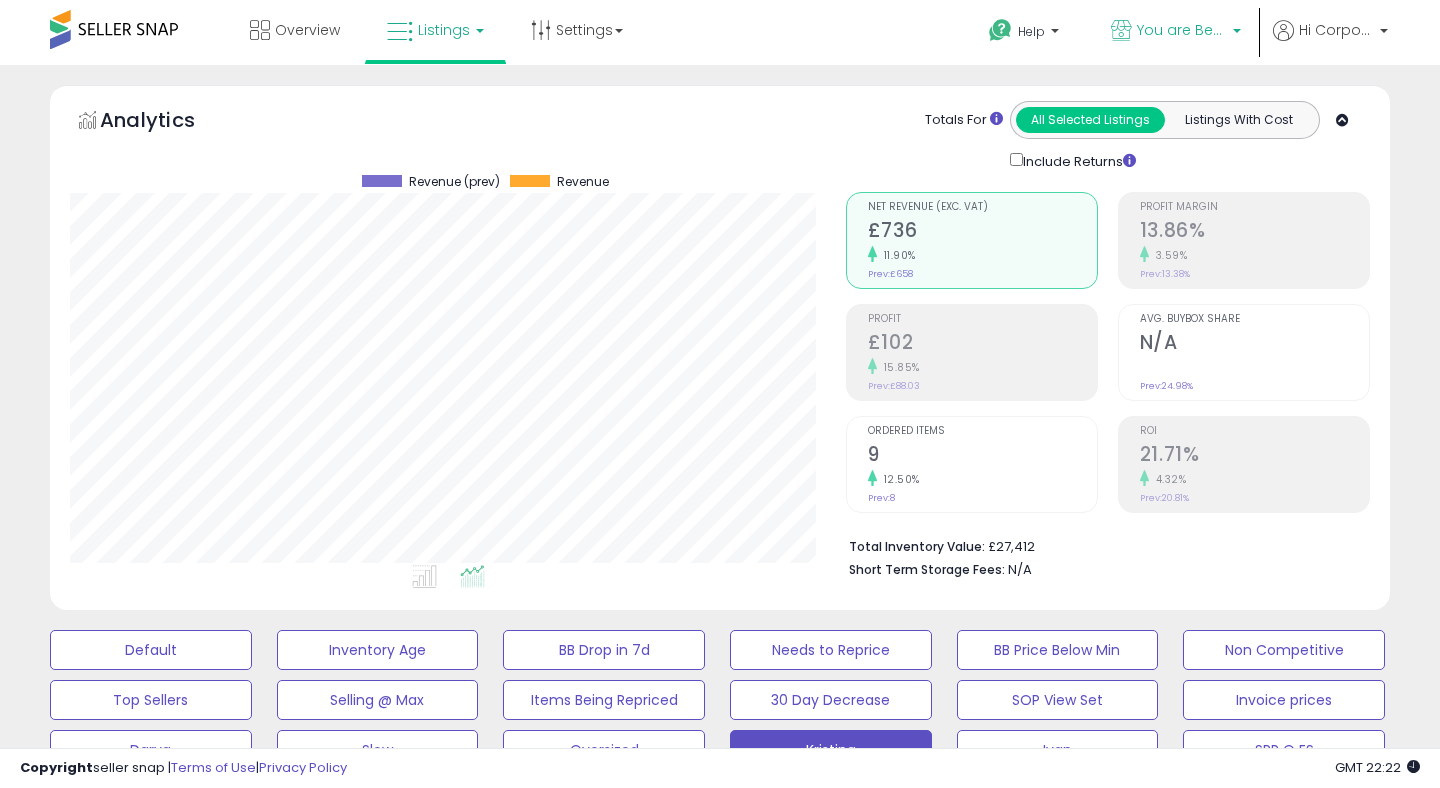 click on "You are Beautiful (UK)" at bounding box center (1182, 30) 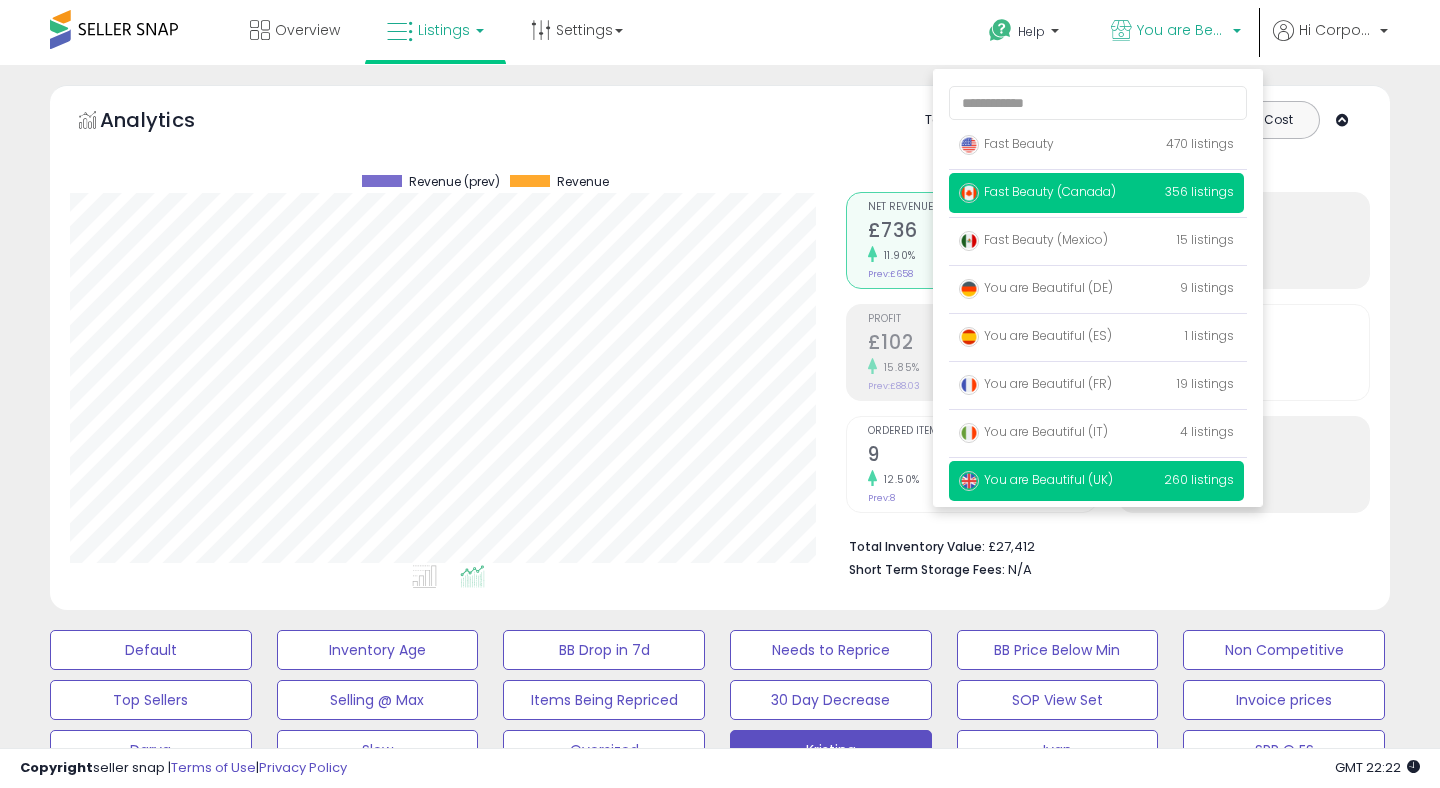 click on "Fast Beauty (Canada)" at bounding box center [1037, 191] 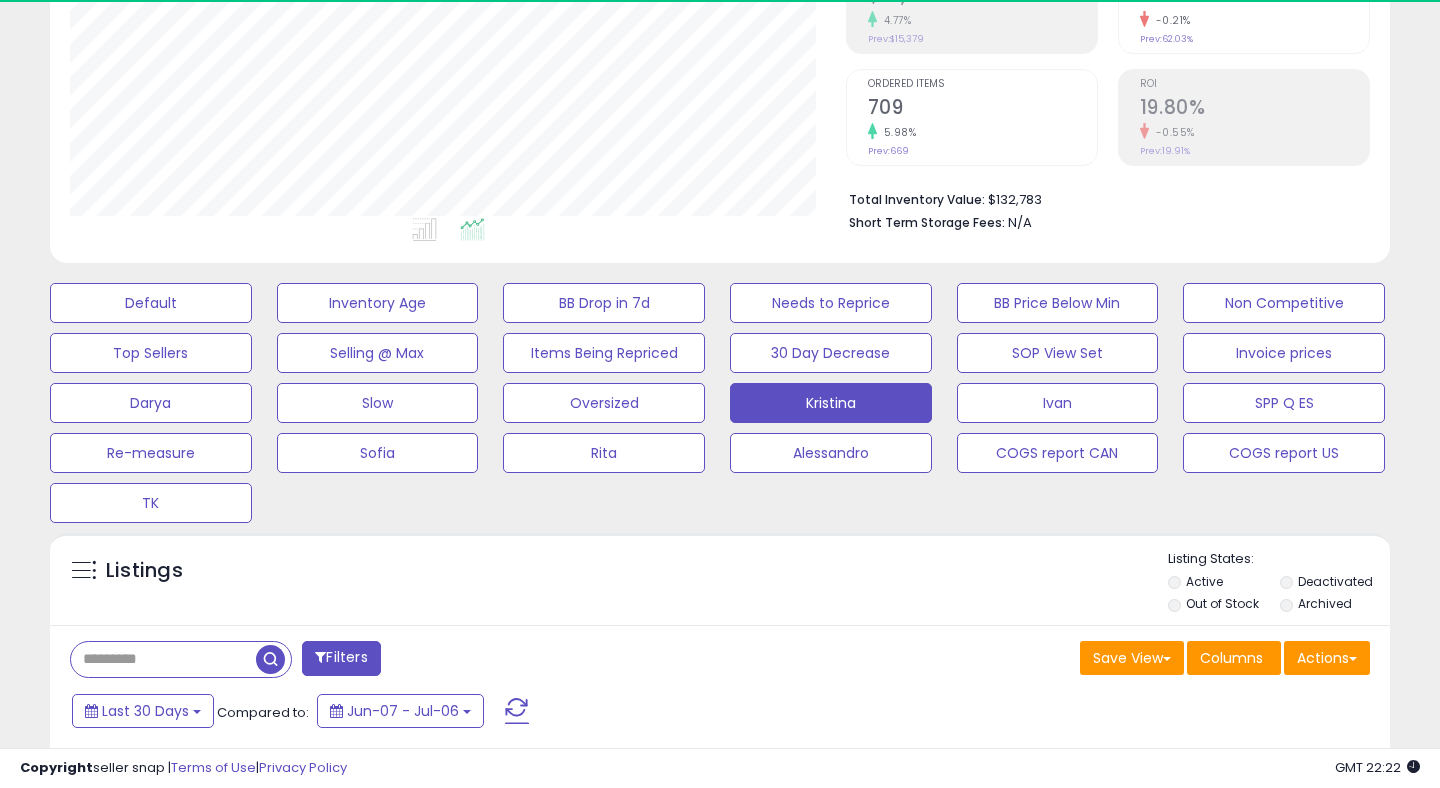 scroll, scrollTop: 350, scrollLeft: 0, axis: vertical 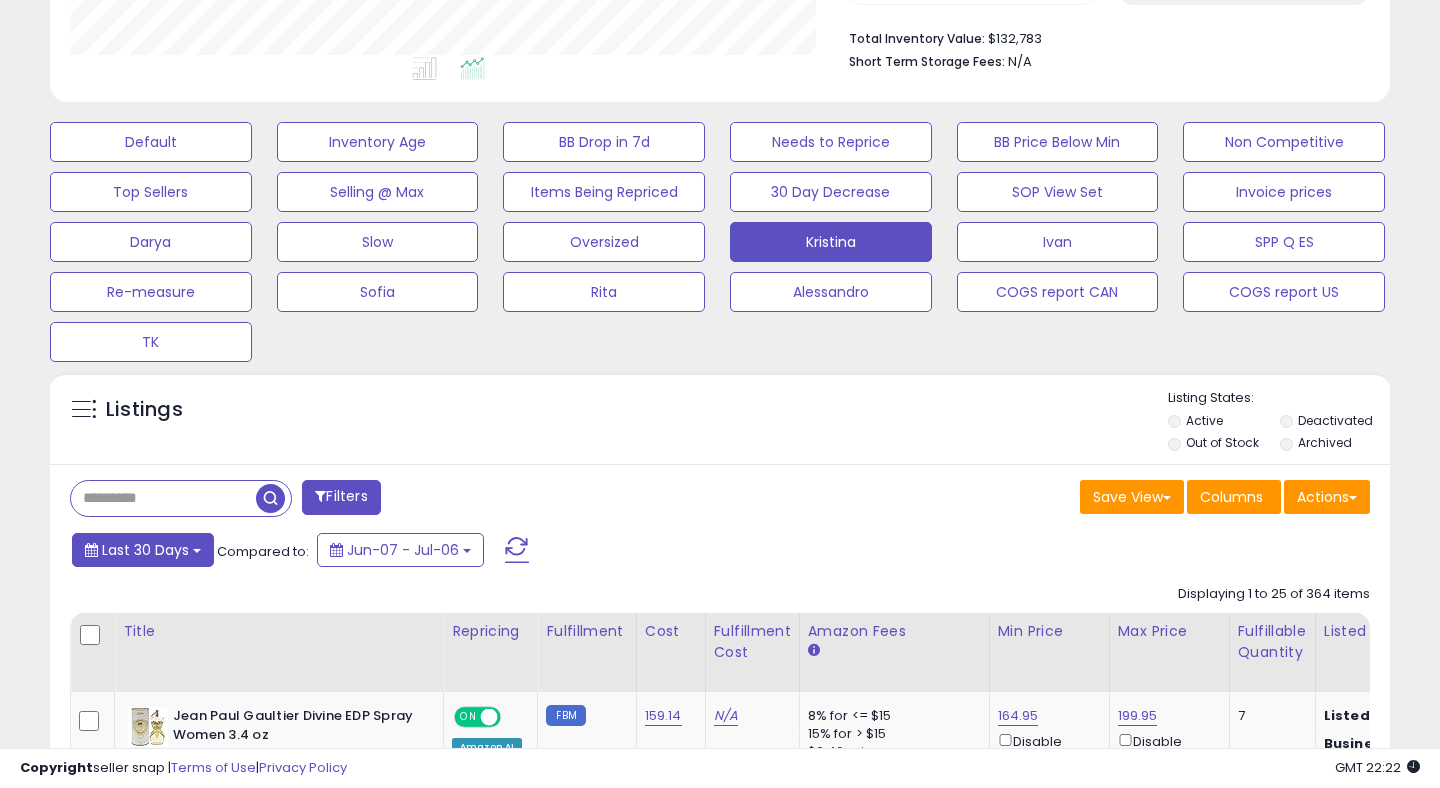 click on "Last 30 Days" at bounding box center [145, 550] 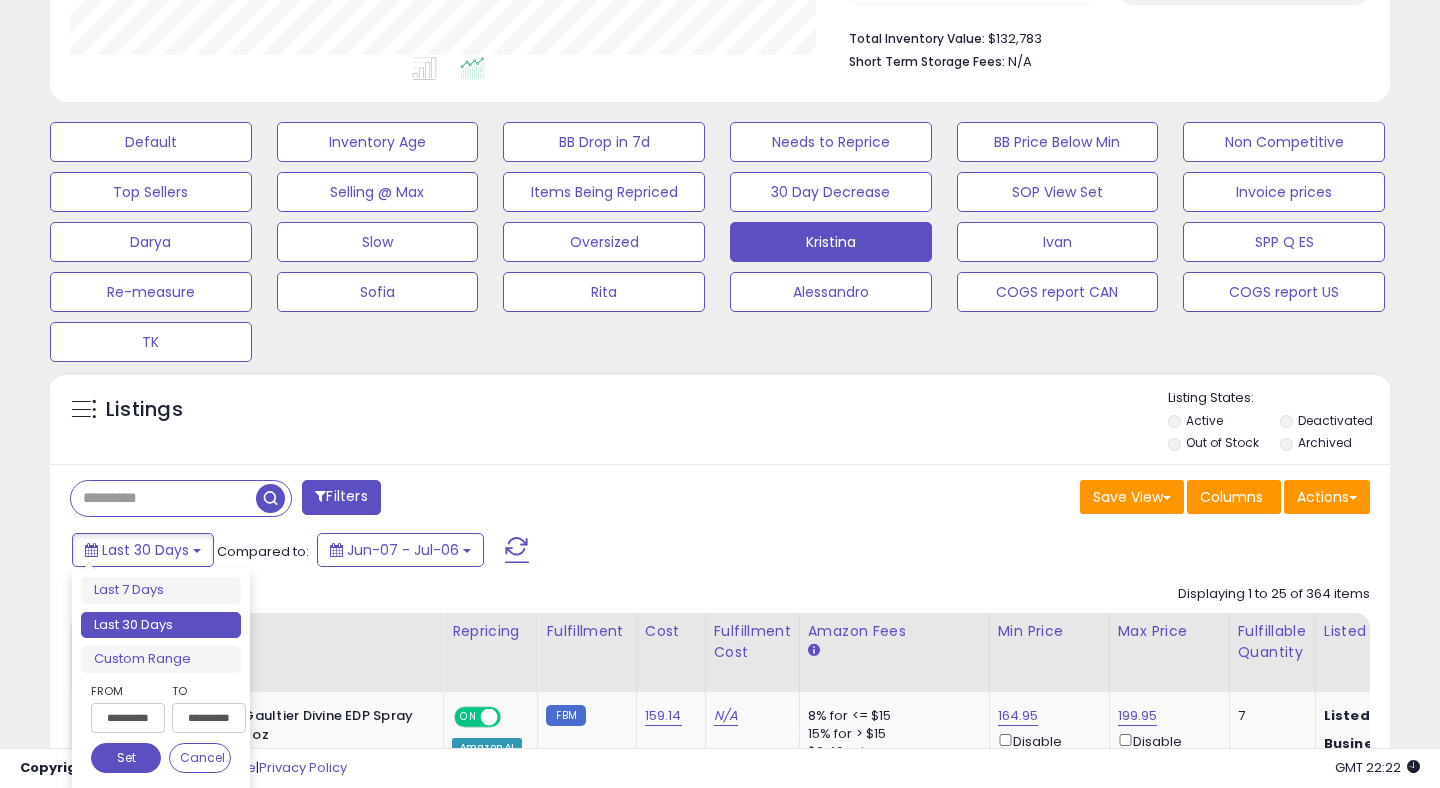click on "**********" at bounding box center [128, 718] 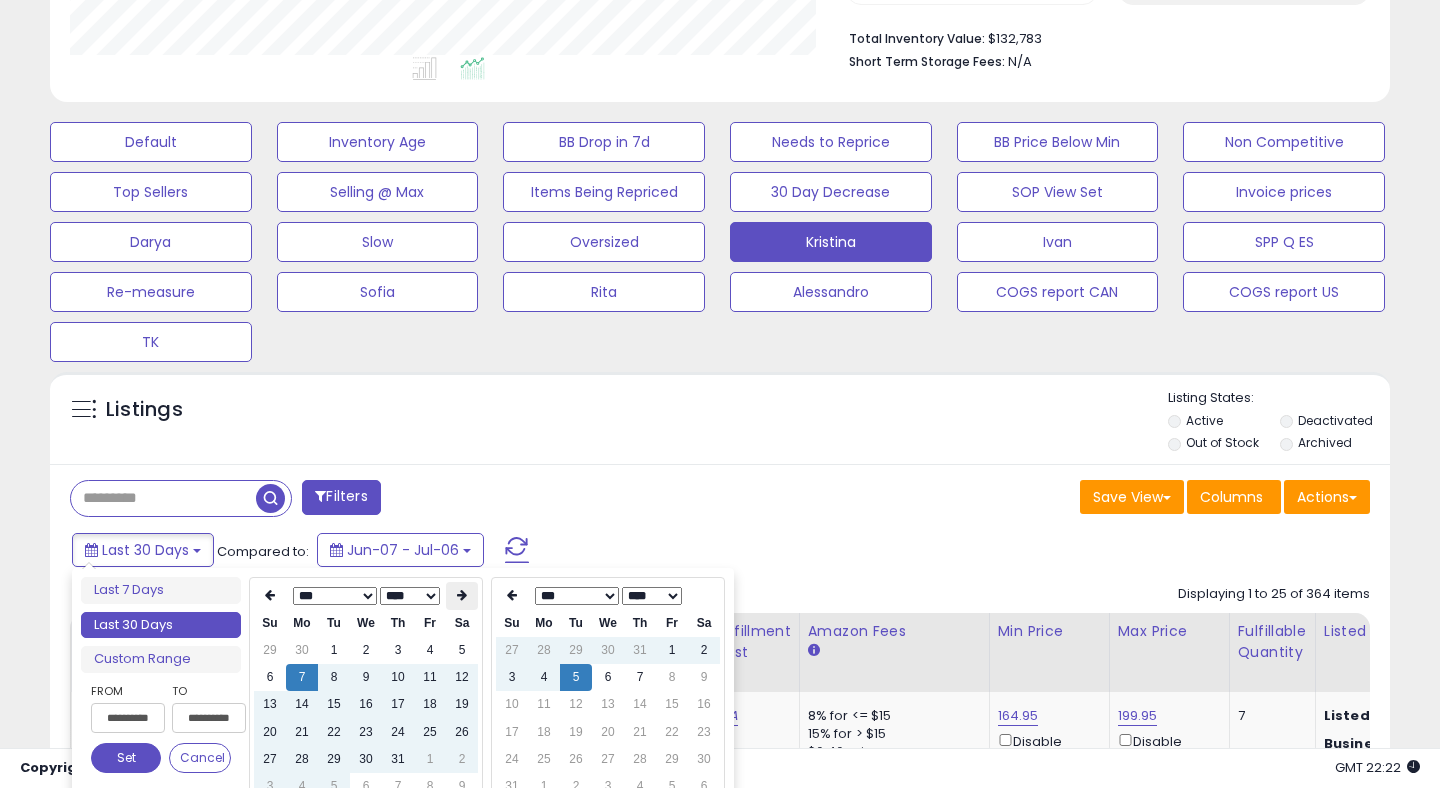 click at bounding box center [462, 595] 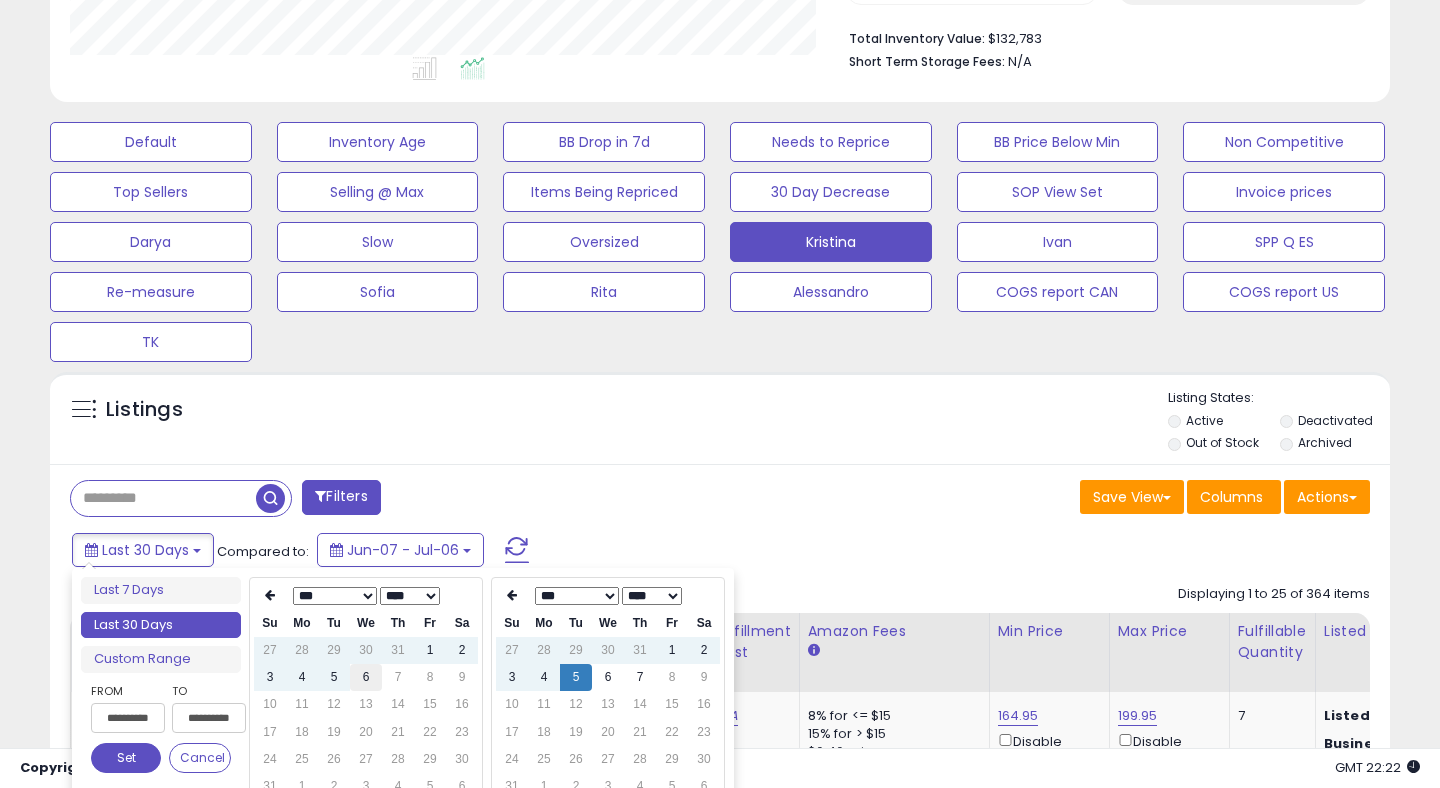 type on "**********" 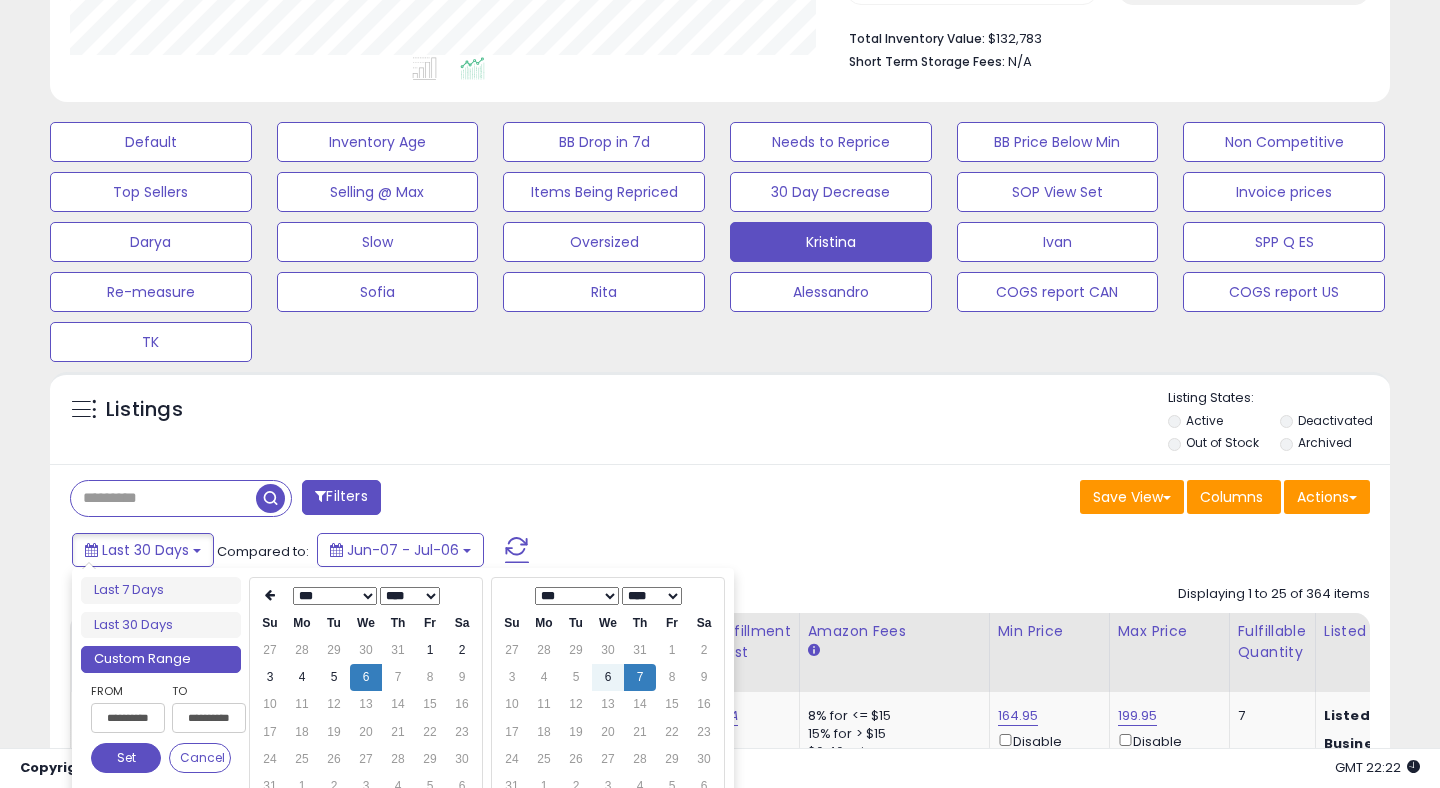 type on "**********" 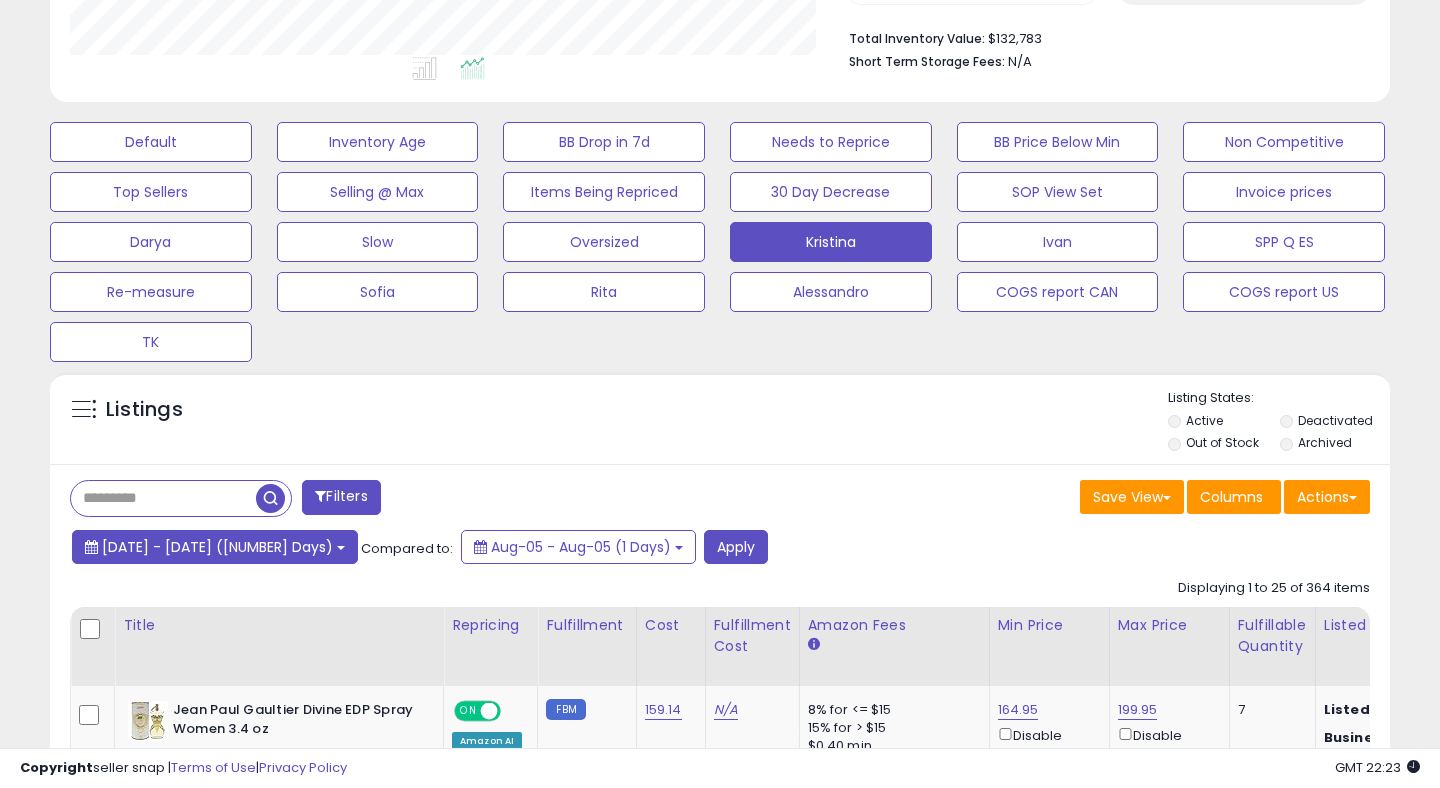 click on "Aug-06 - Aug-07 (1 Days)" at bounding box center [215, 547] 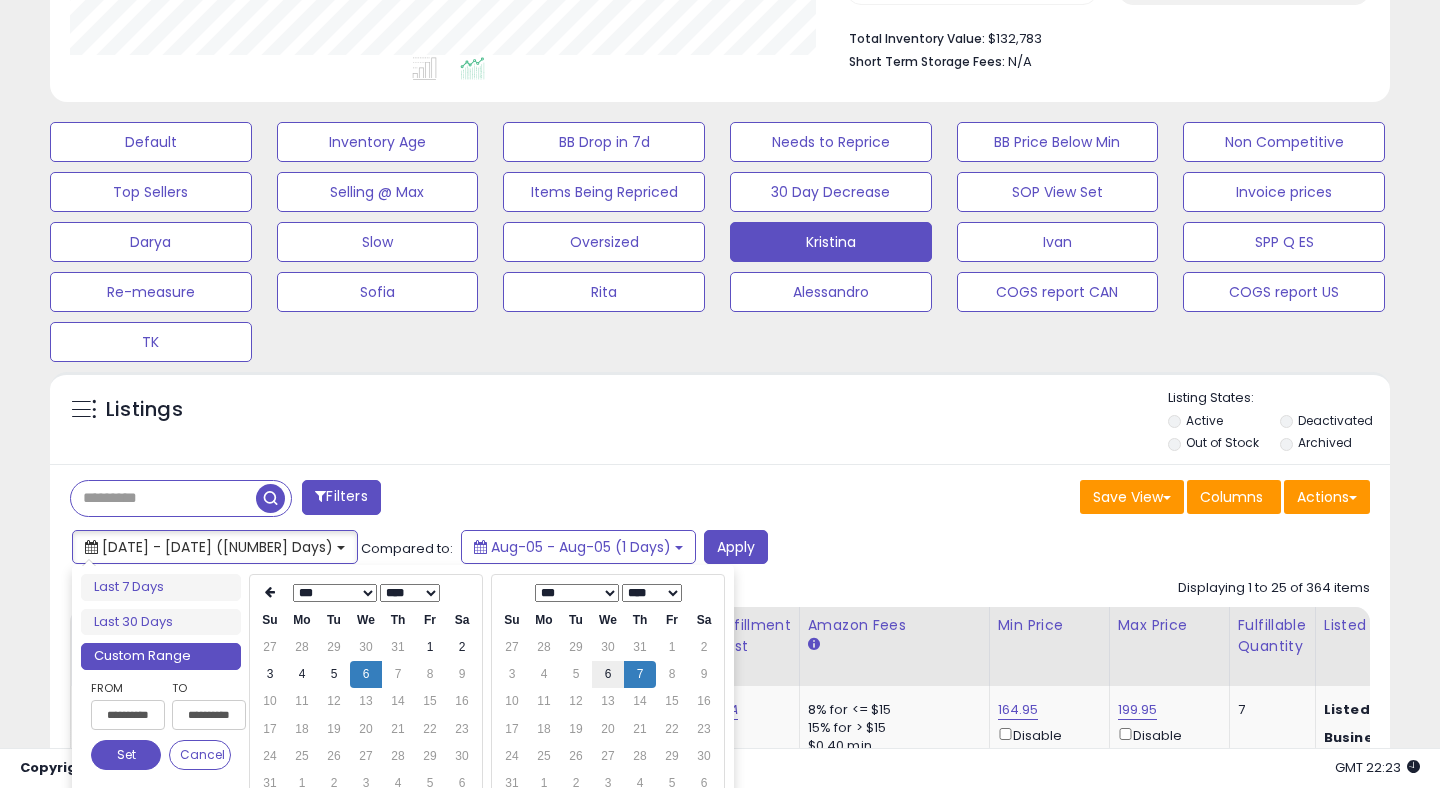 type on "**********" 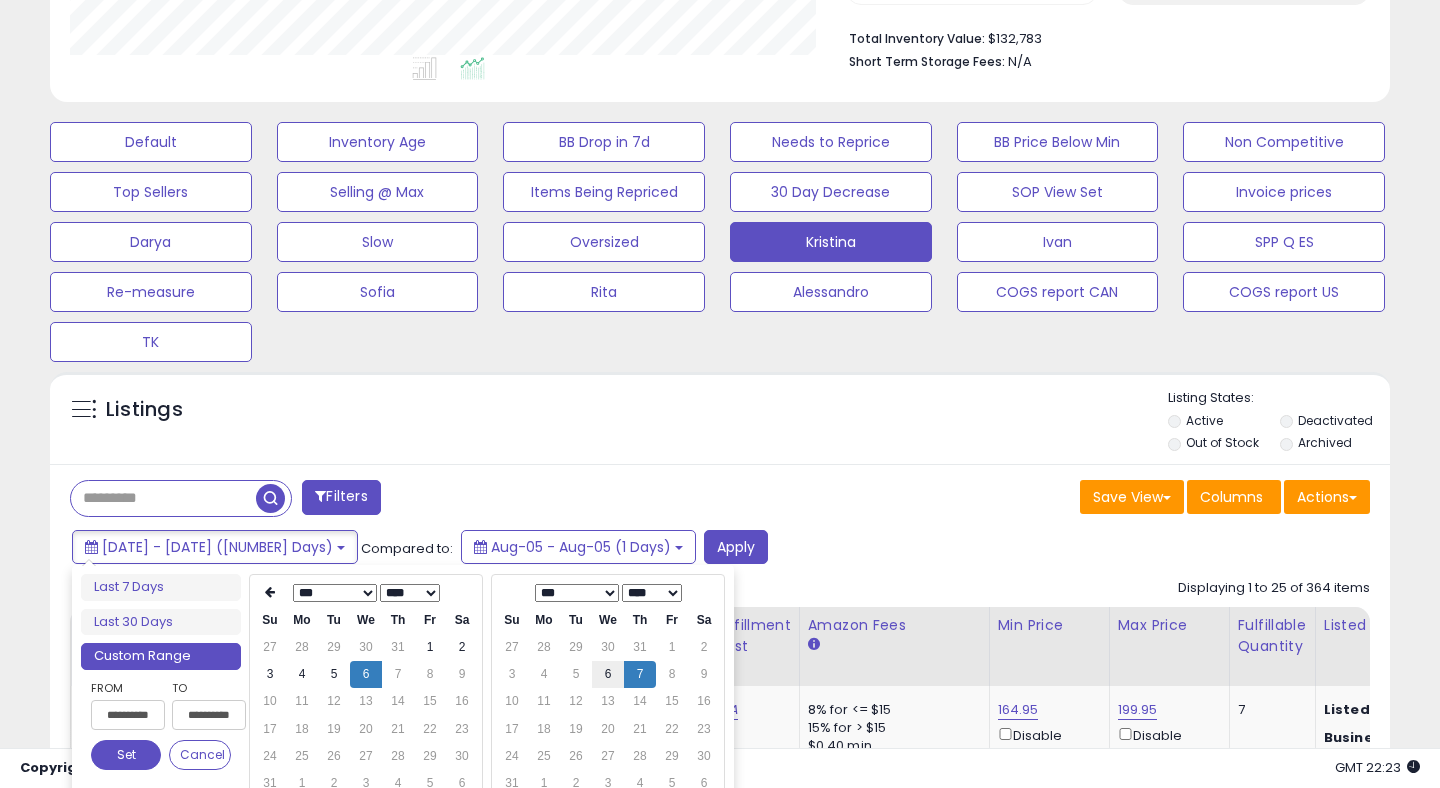 click on "6" at bounding box center [608, 674] 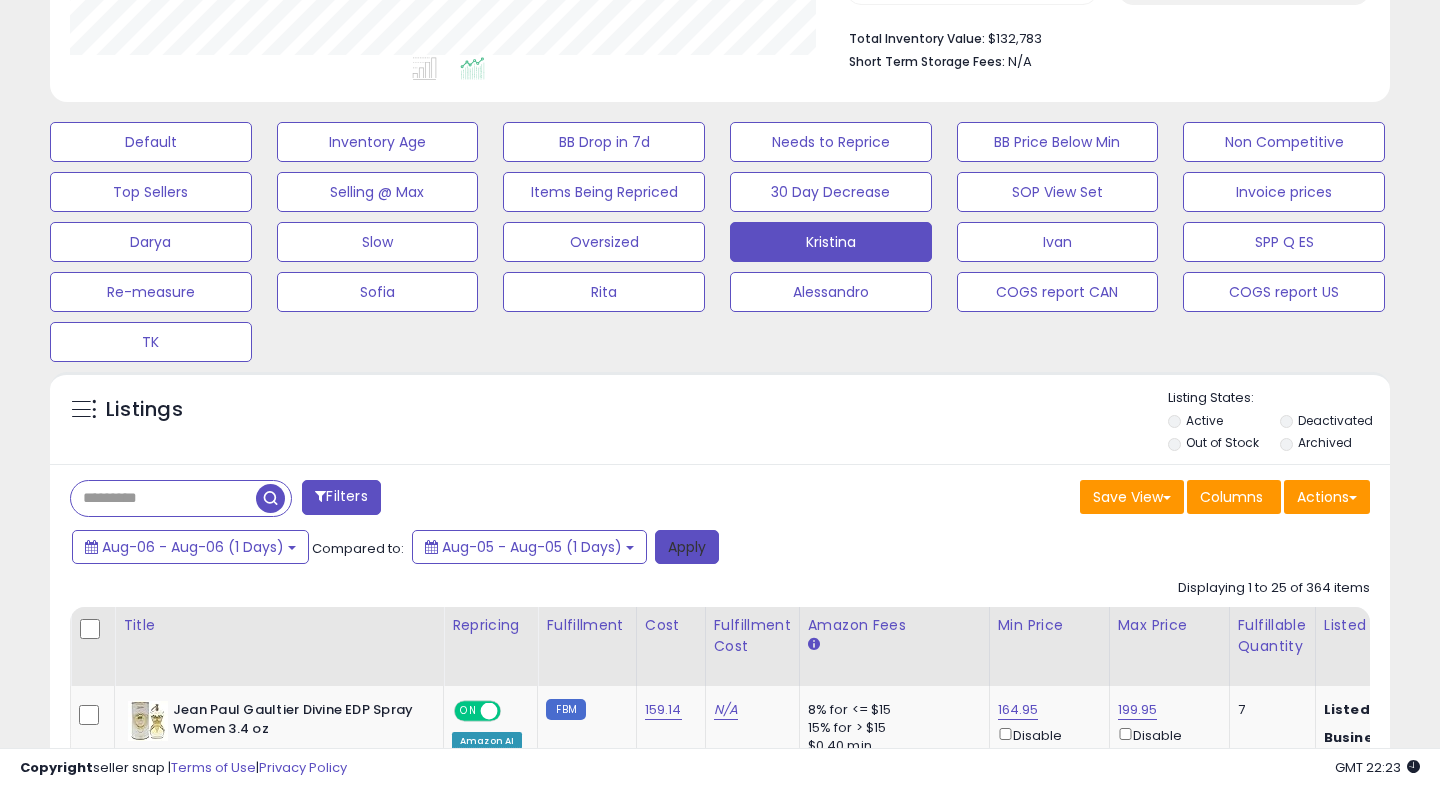 click on "Apply" at bounding box center [687, 547] 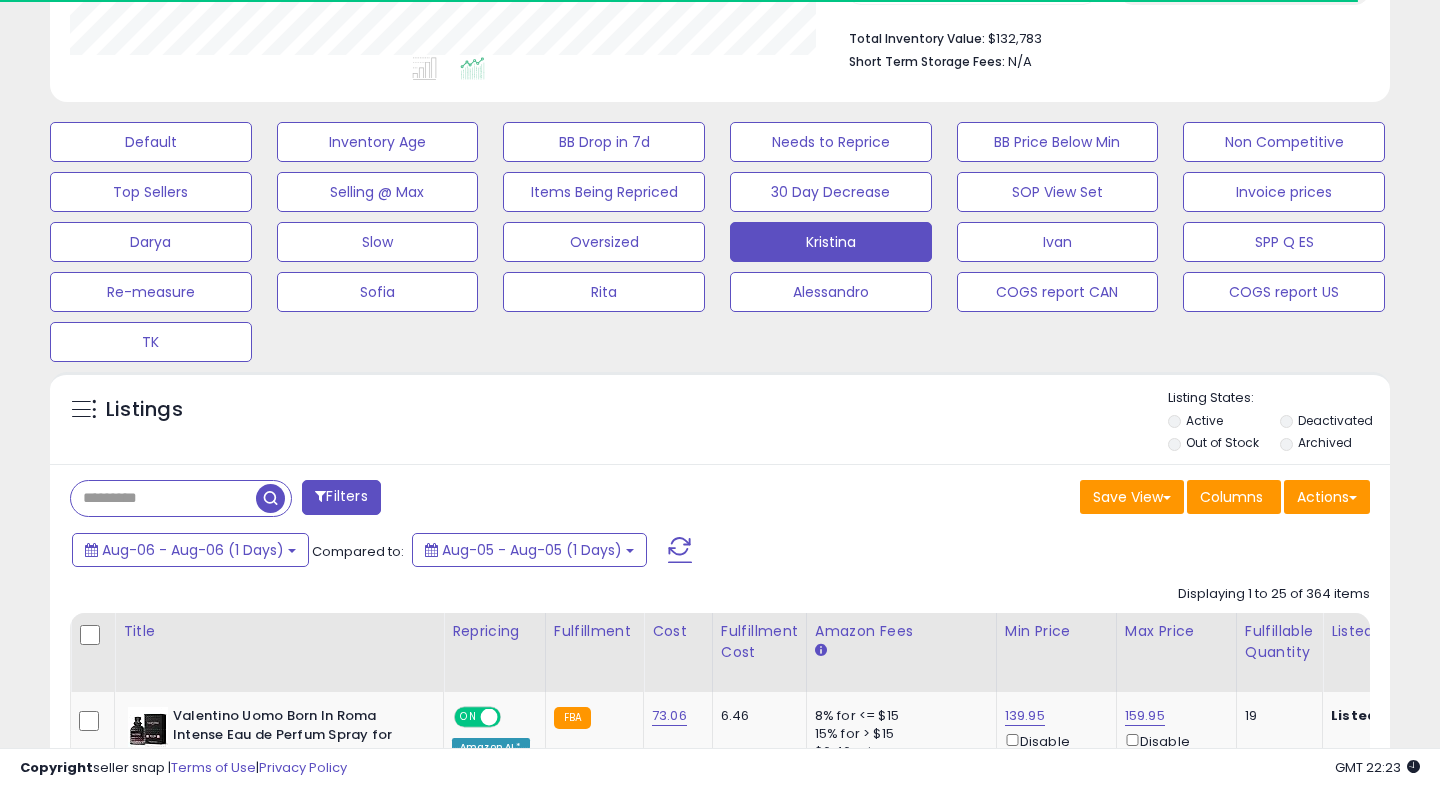 scroll, scrollTop: 0, scrollLeft: 0, axis: both 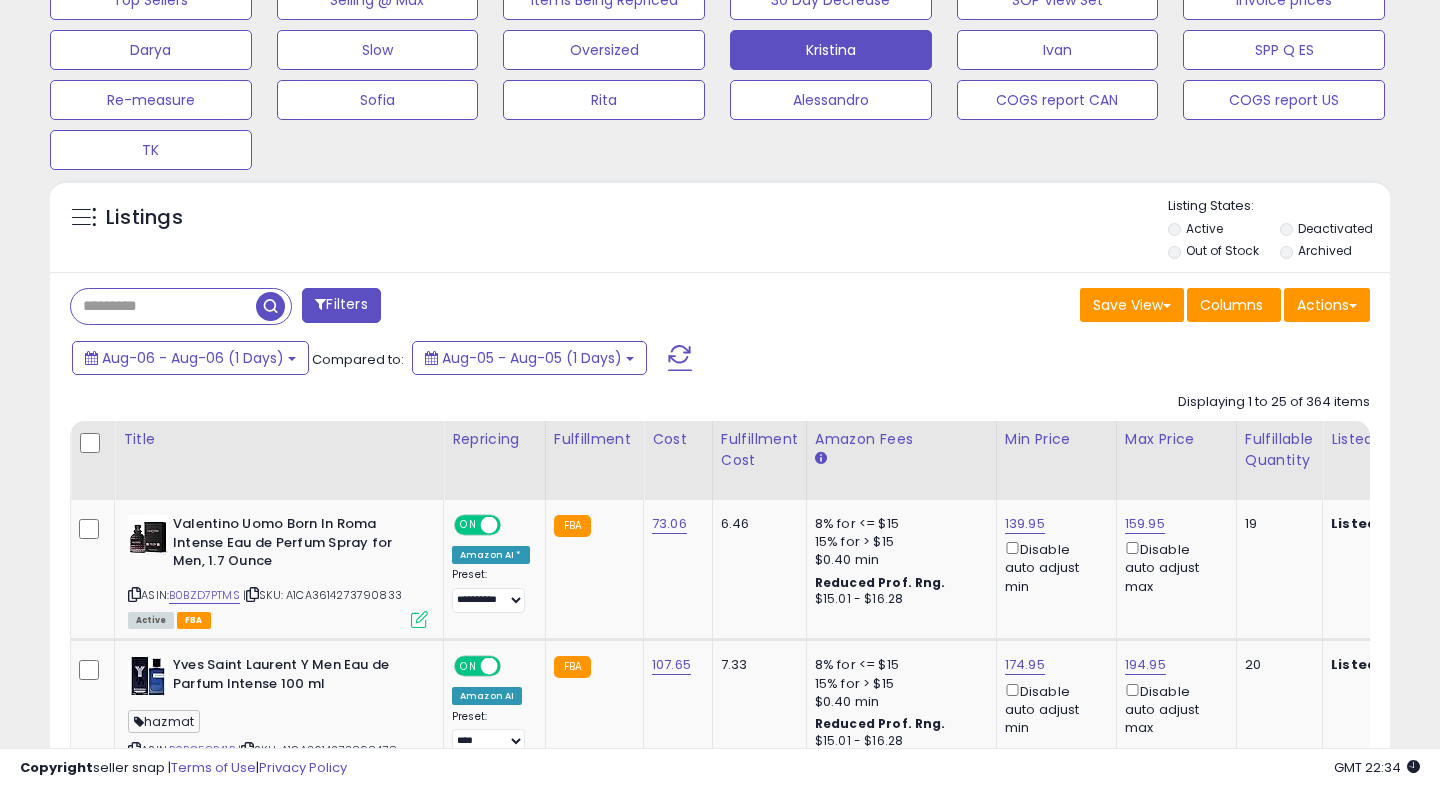 click at bounding box center (680, 358) 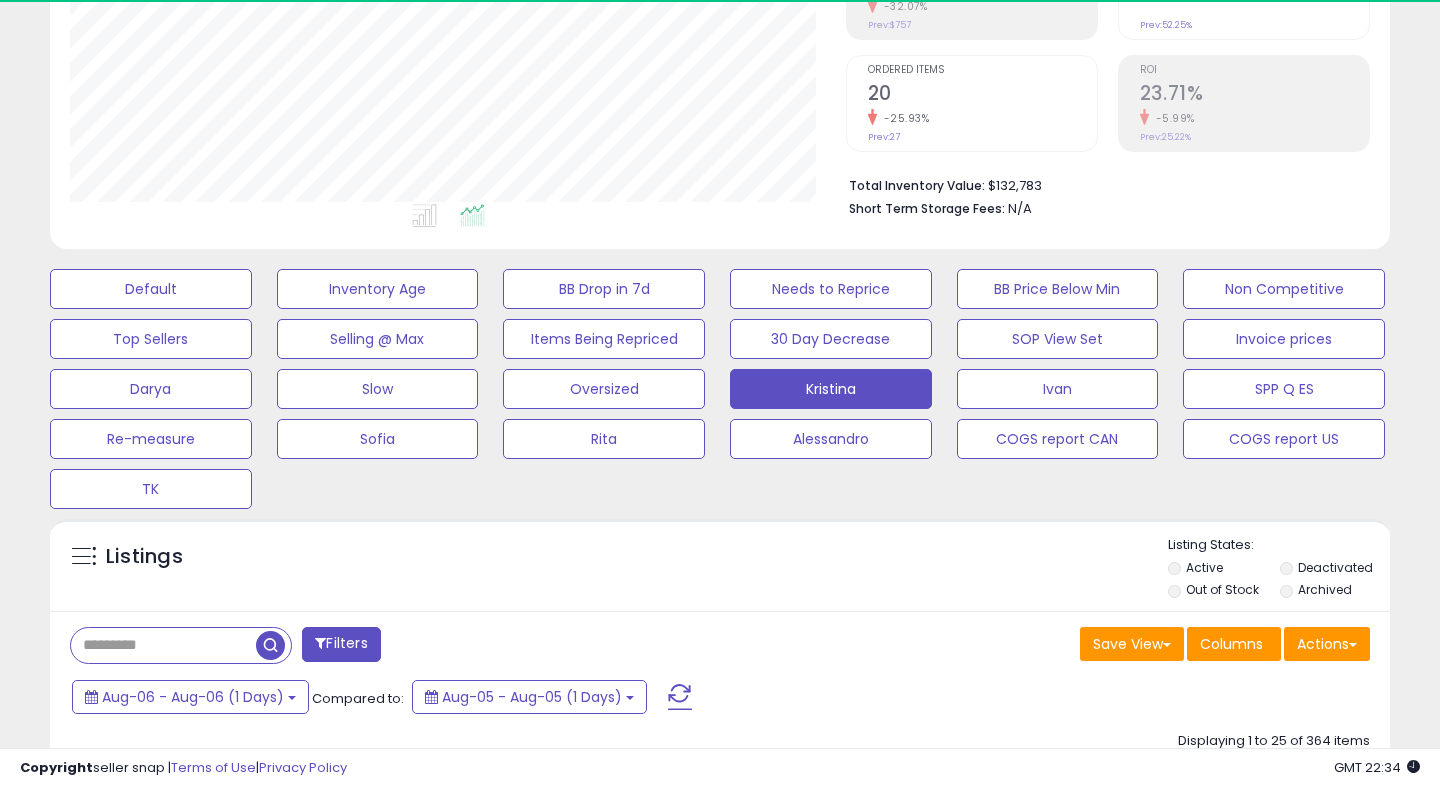 scroll, scrollTop: 0, scrollLeft: 0, axis: both 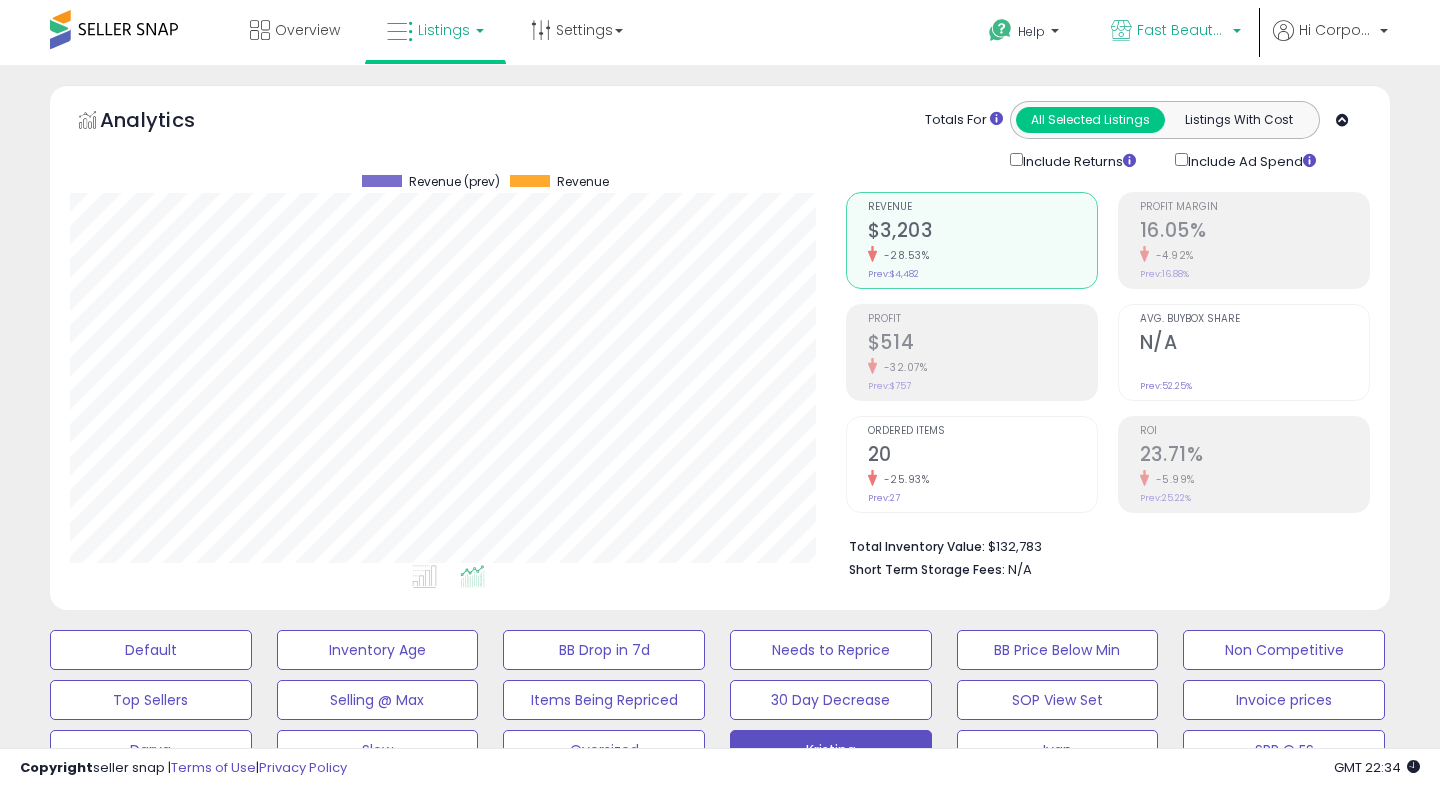 click on "Fast Beauty (Canada)" at bounding box center (1182, 30) 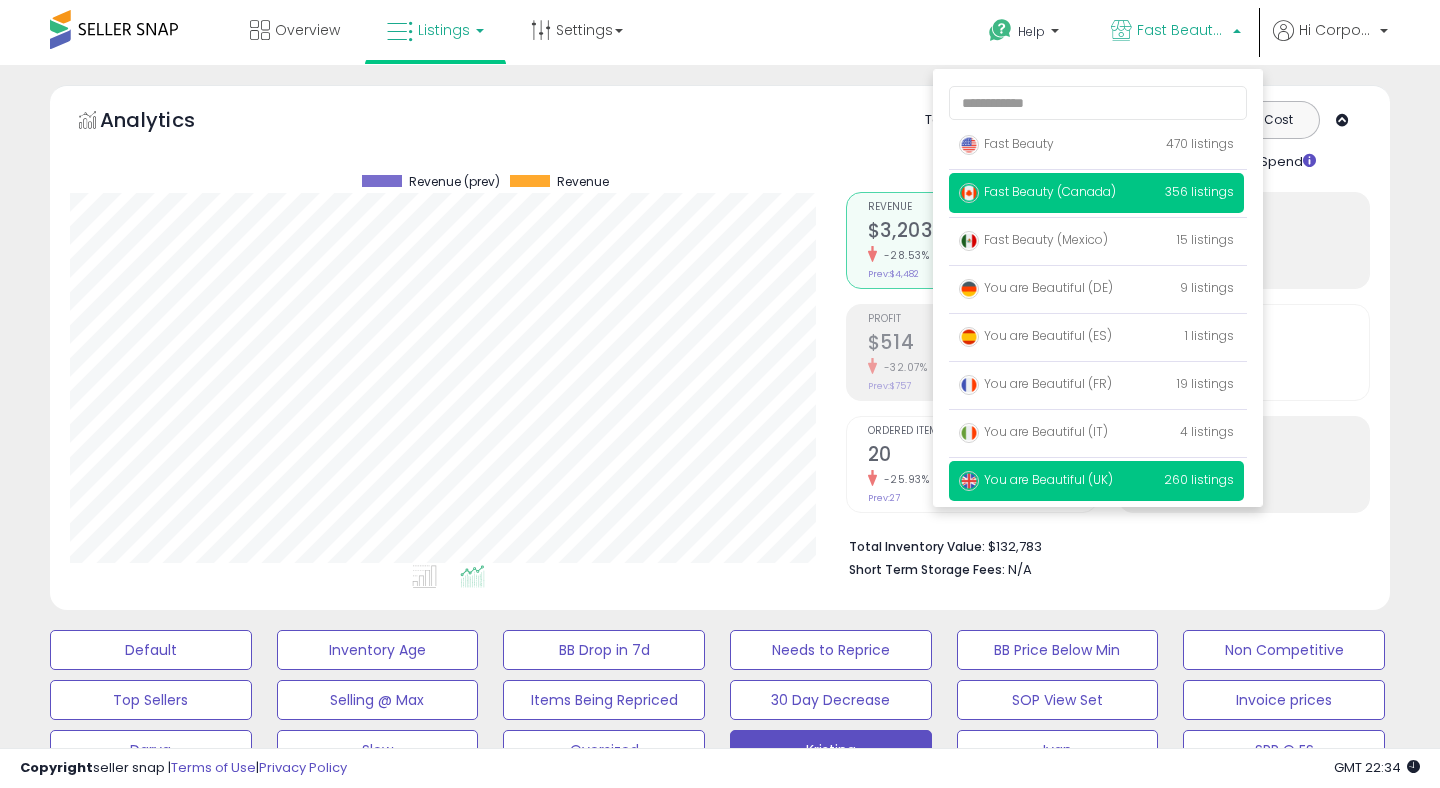 click on "You are Beautiful (UK)" at bounding box center [1036, 479] 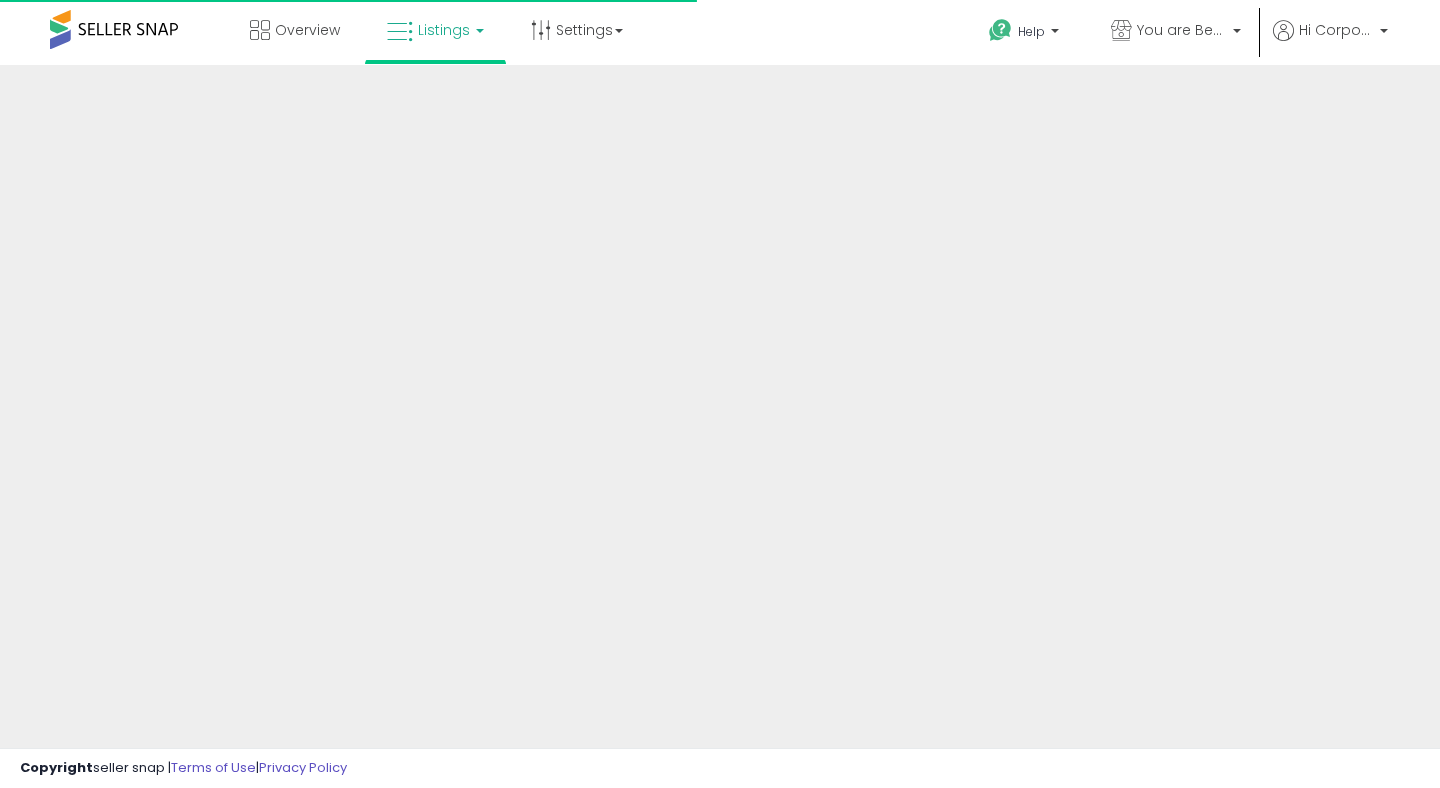 scroll, scrollTop: 0, scrollLeft: 0, axis: both 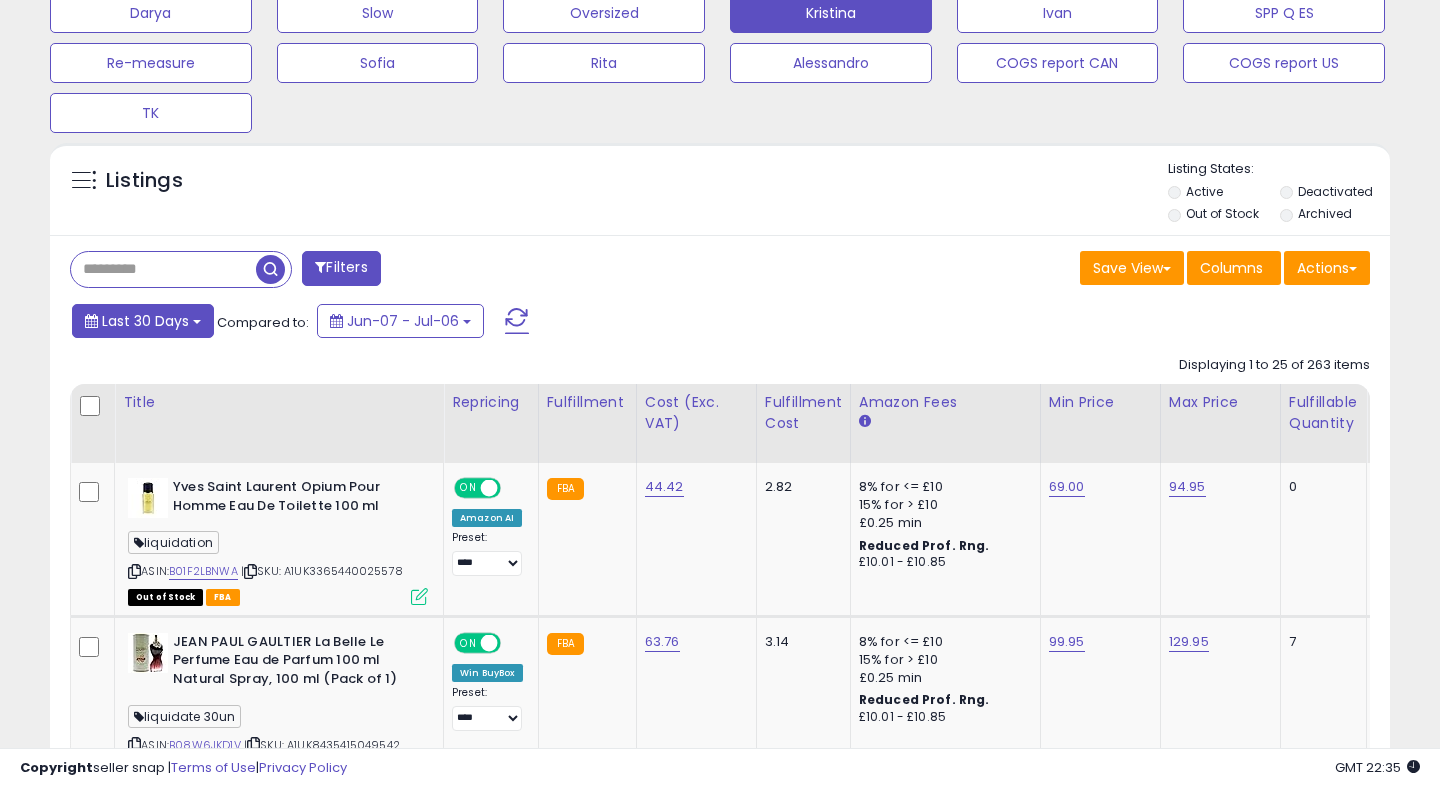click on "Last 30 Days" at bounding box center [145, 321] 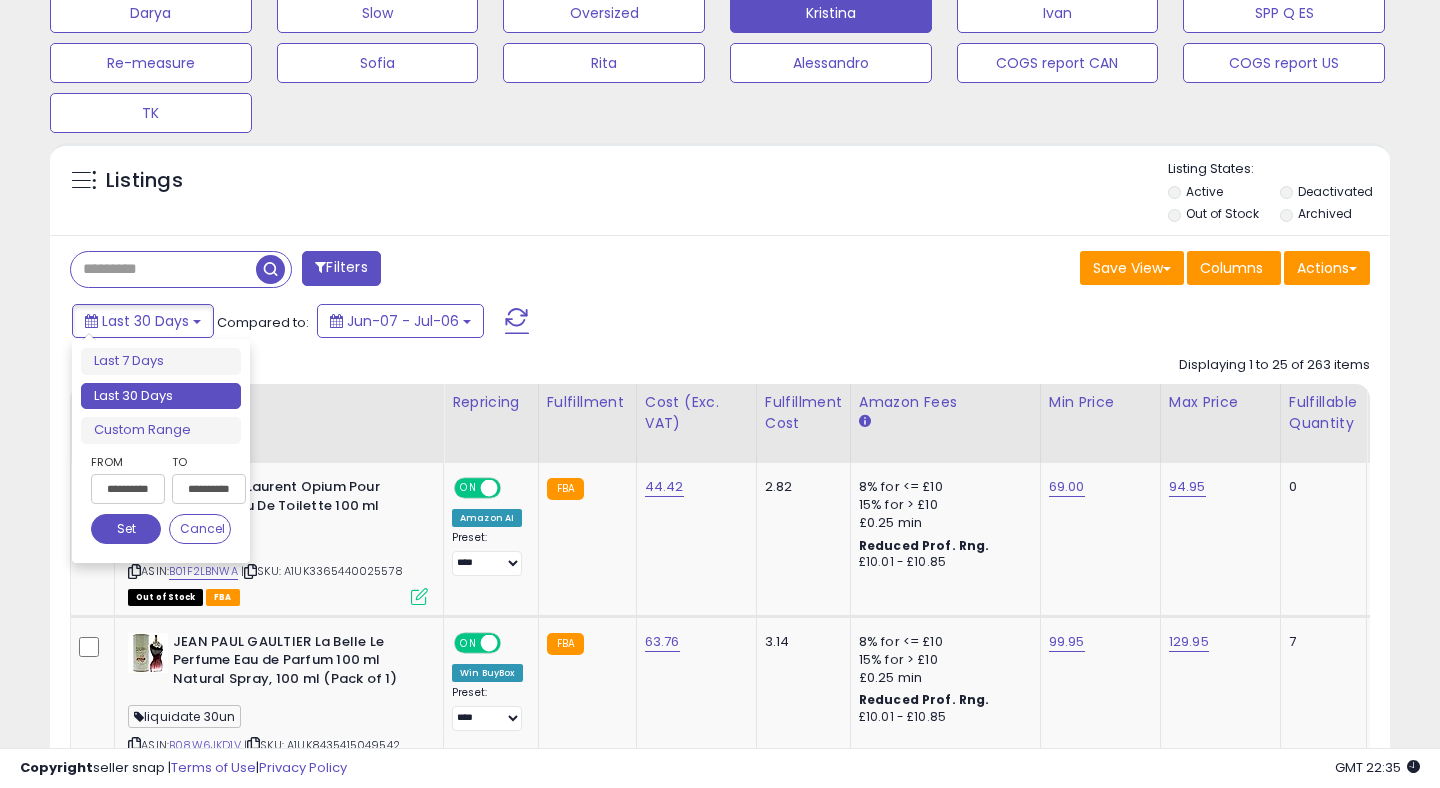 click on "**********" at bounding box center (128, 489) 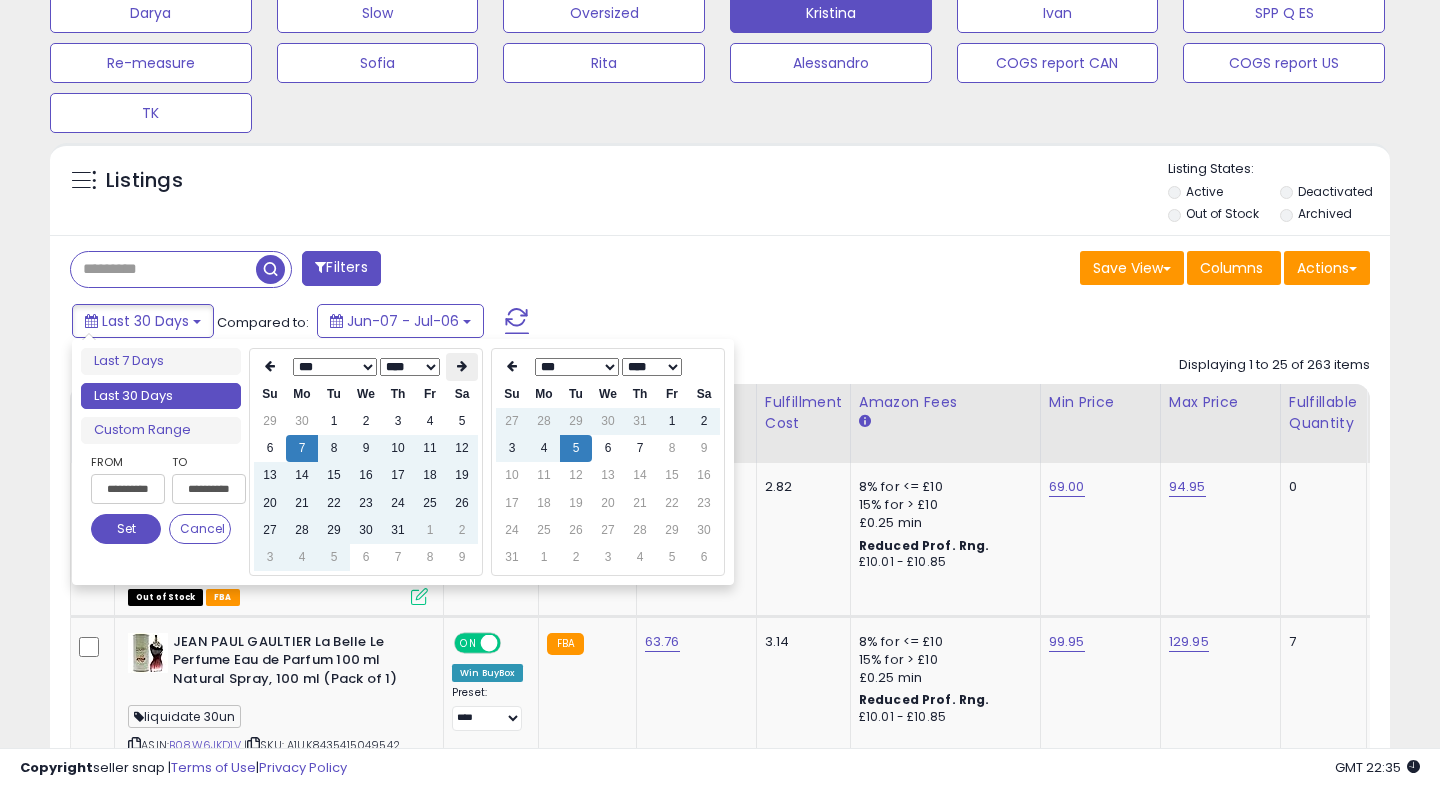 click at bounding box center (462, 366) 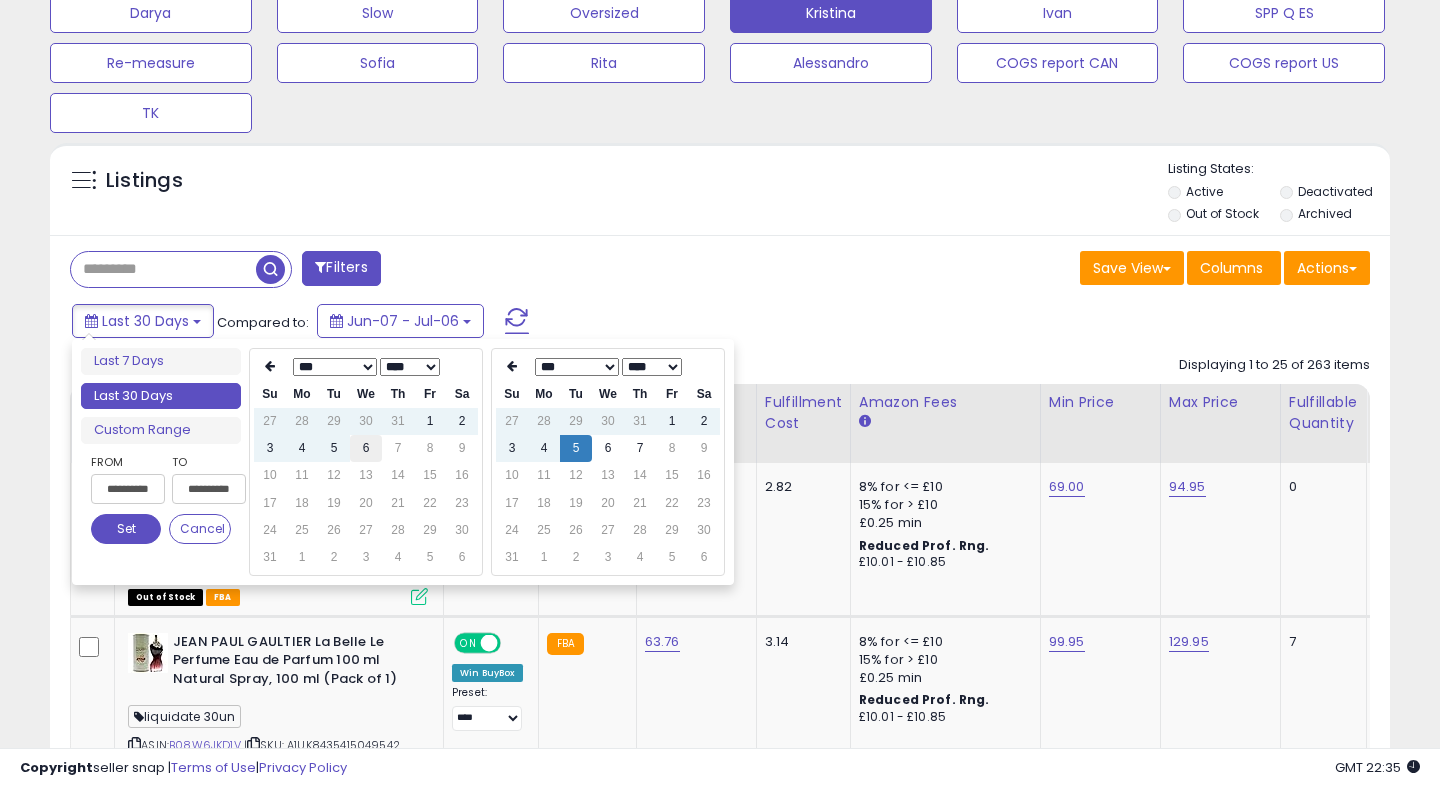 type on "**********" 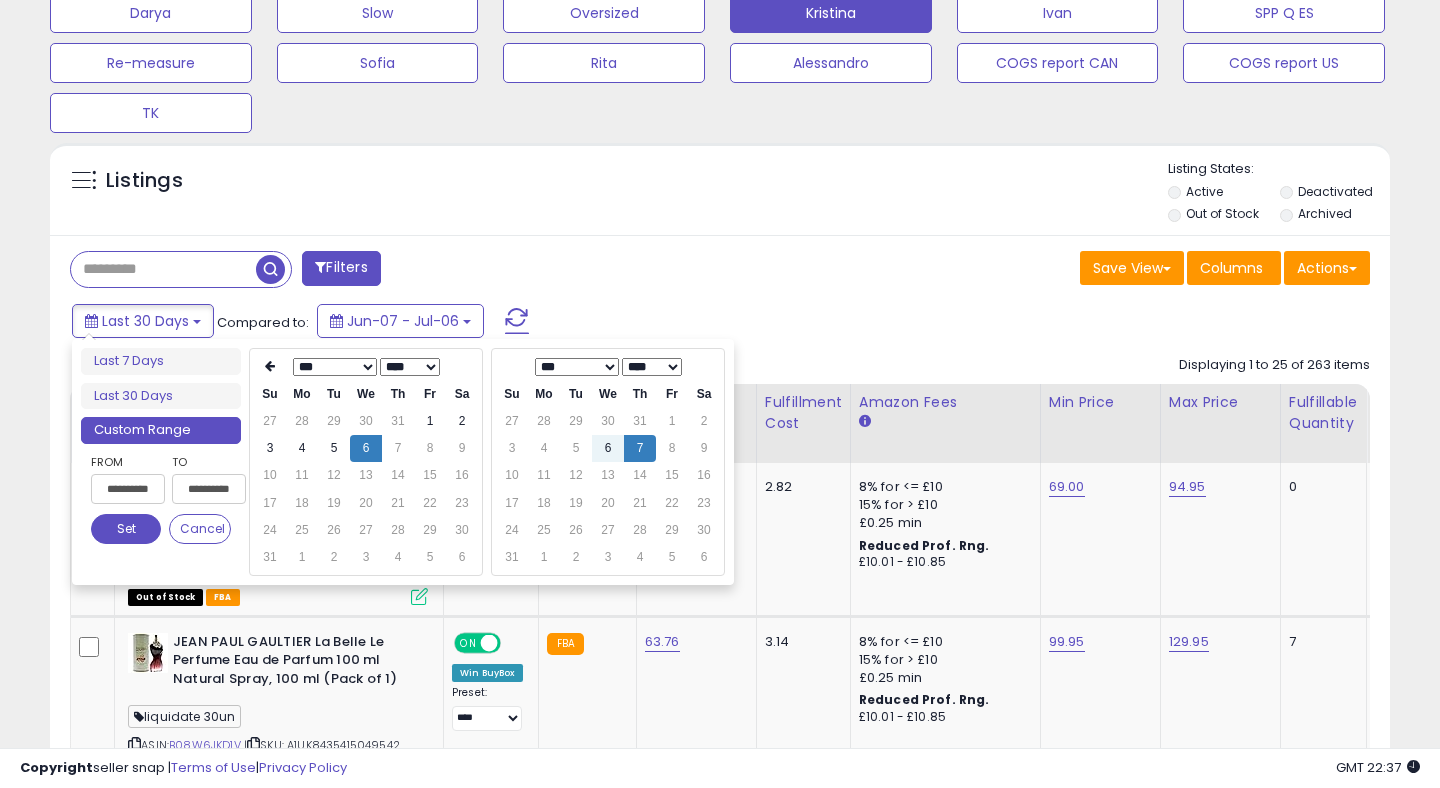 click on "6" at bounding box center [366, 448] 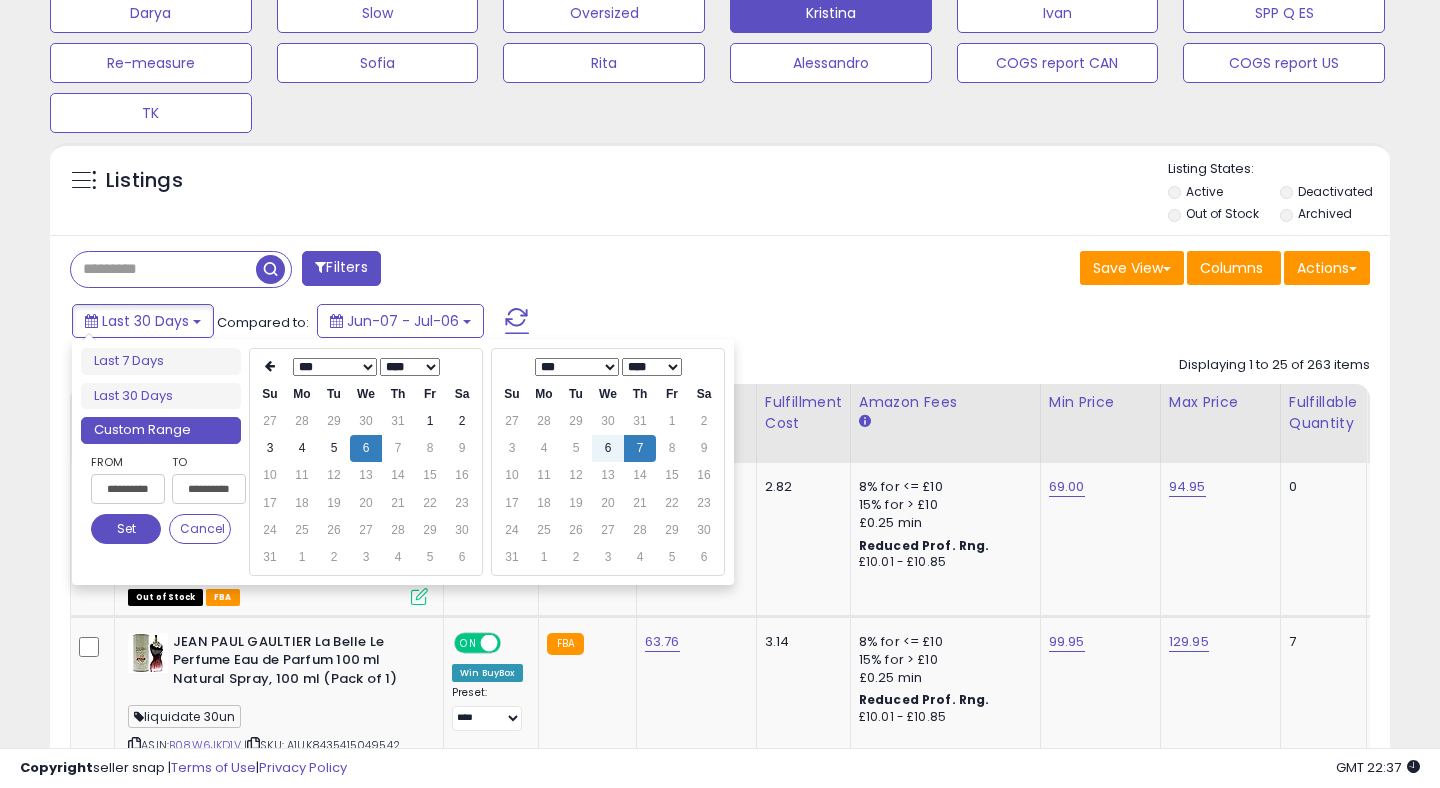 type on "**********" 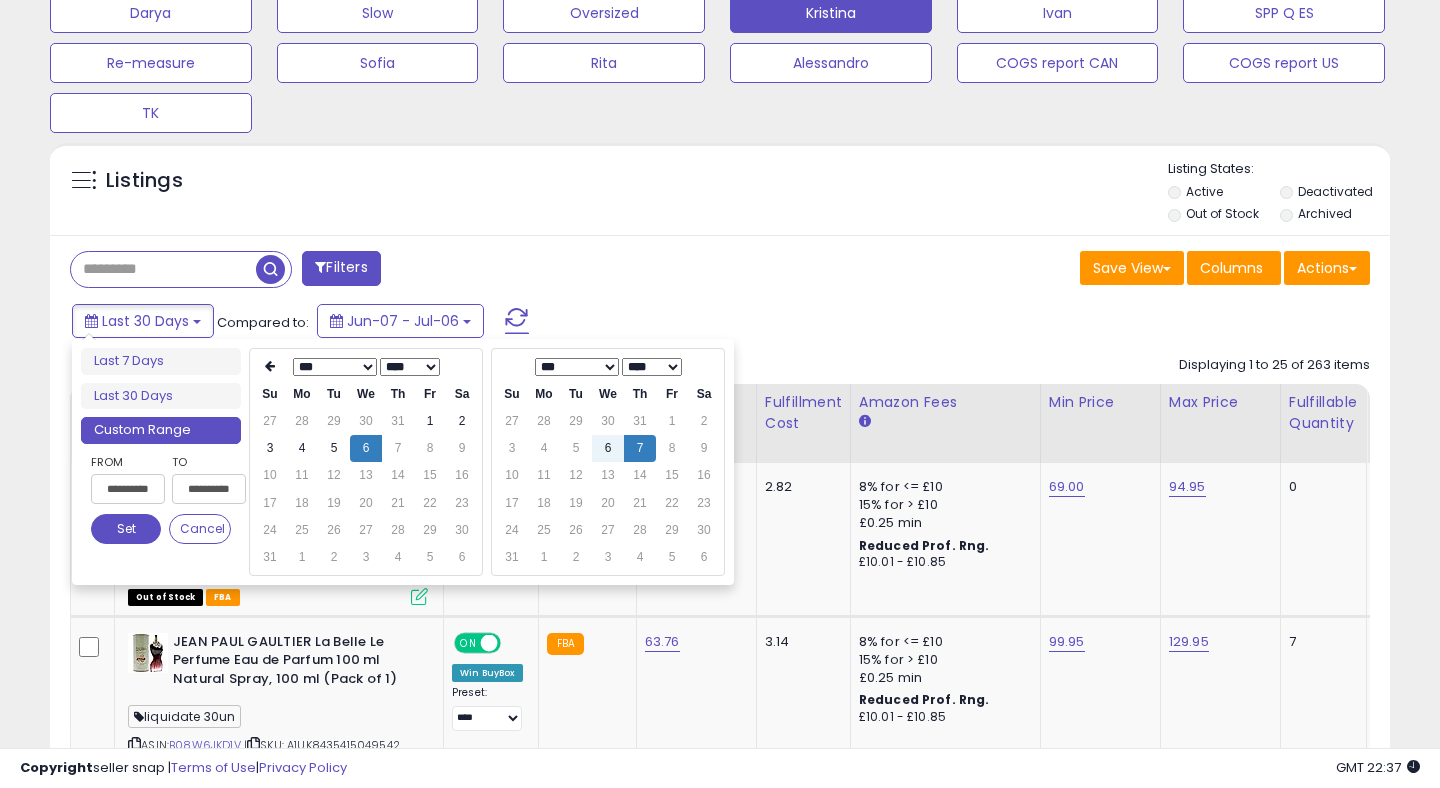 click on "Listings
Active" at bounding box center [720, 189] 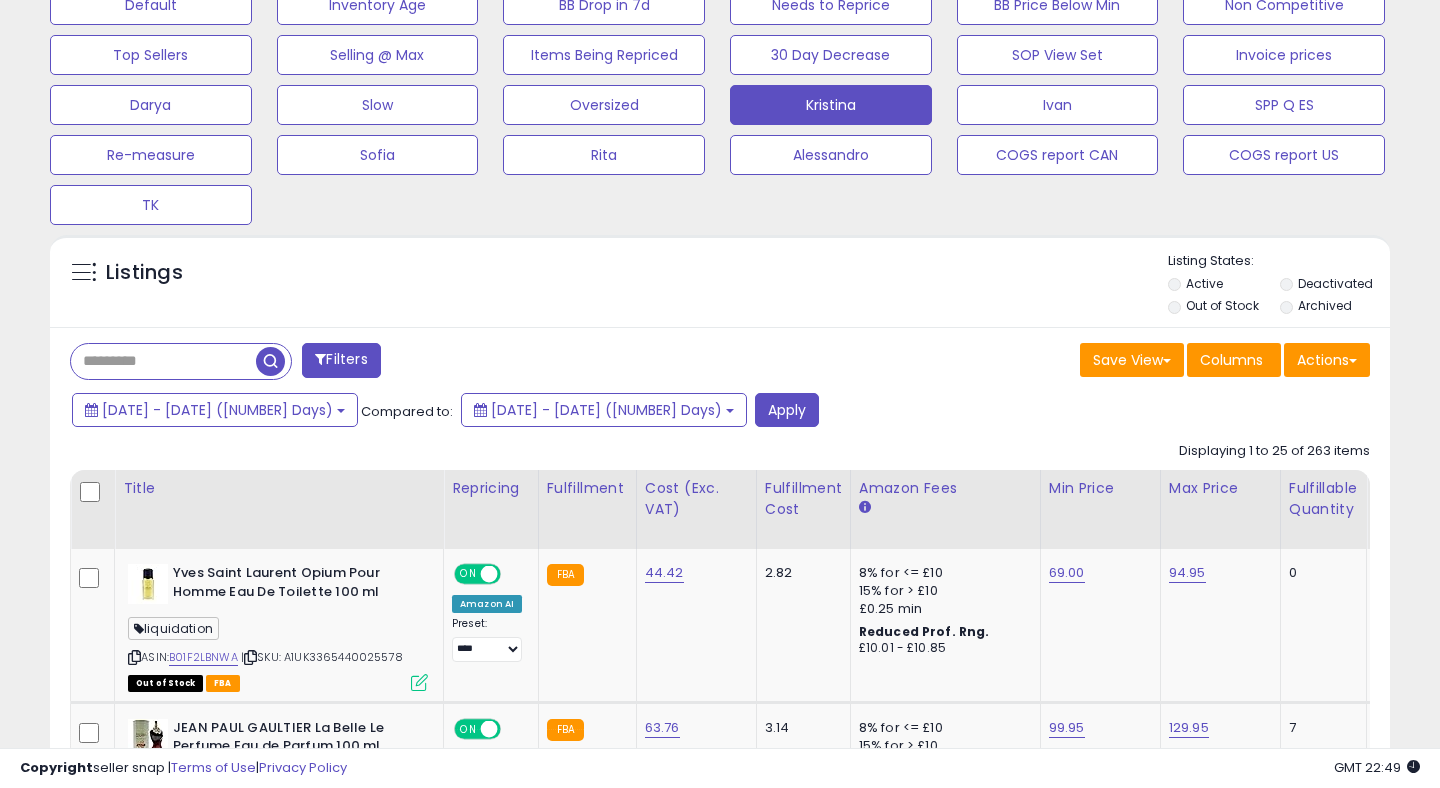 scroll, scrollTop: 671, scrollLeft: 0, axis: vertical 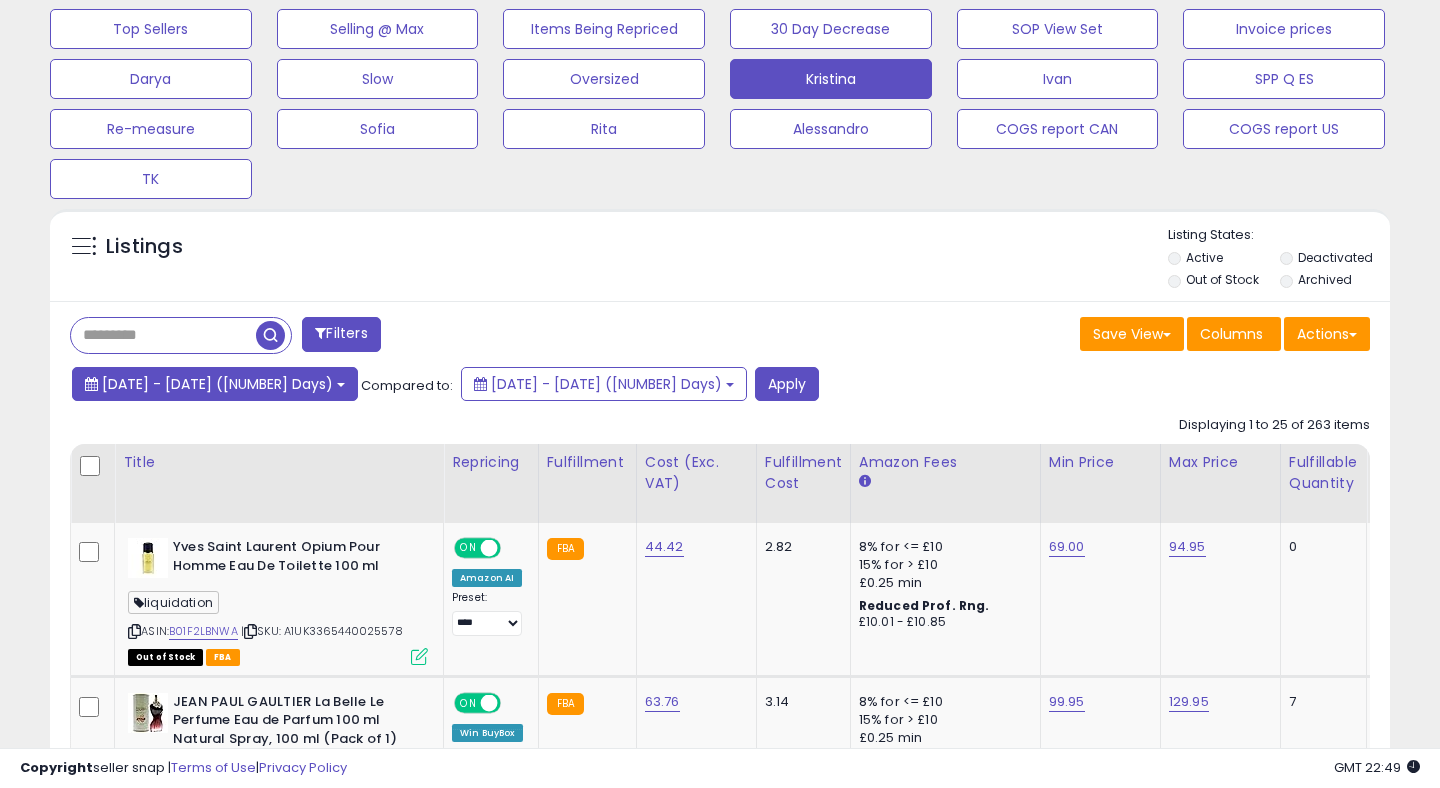 click on "Aug-06 - Aug-07 (2 Days)" at bounding box center [217, 384] 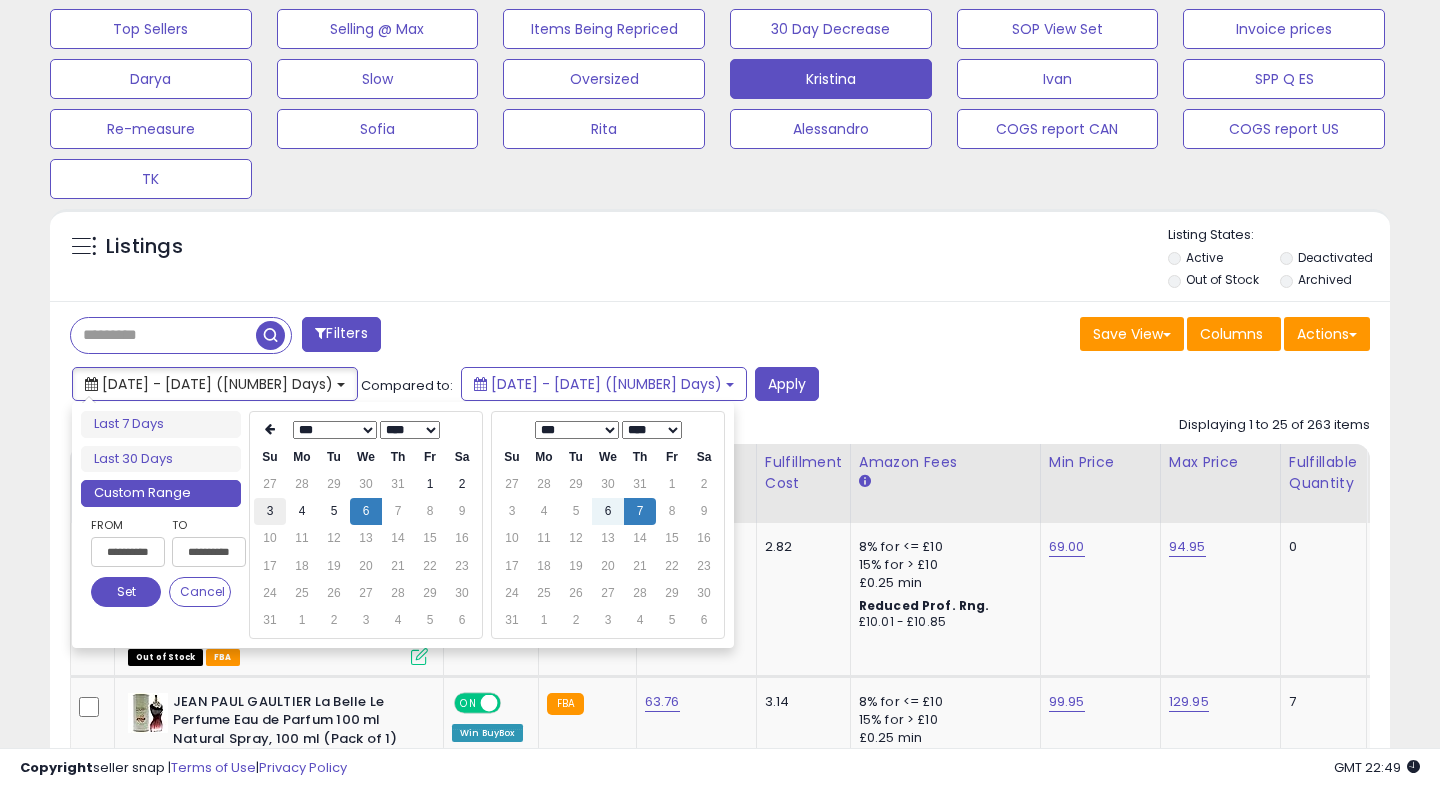 type on "**********" 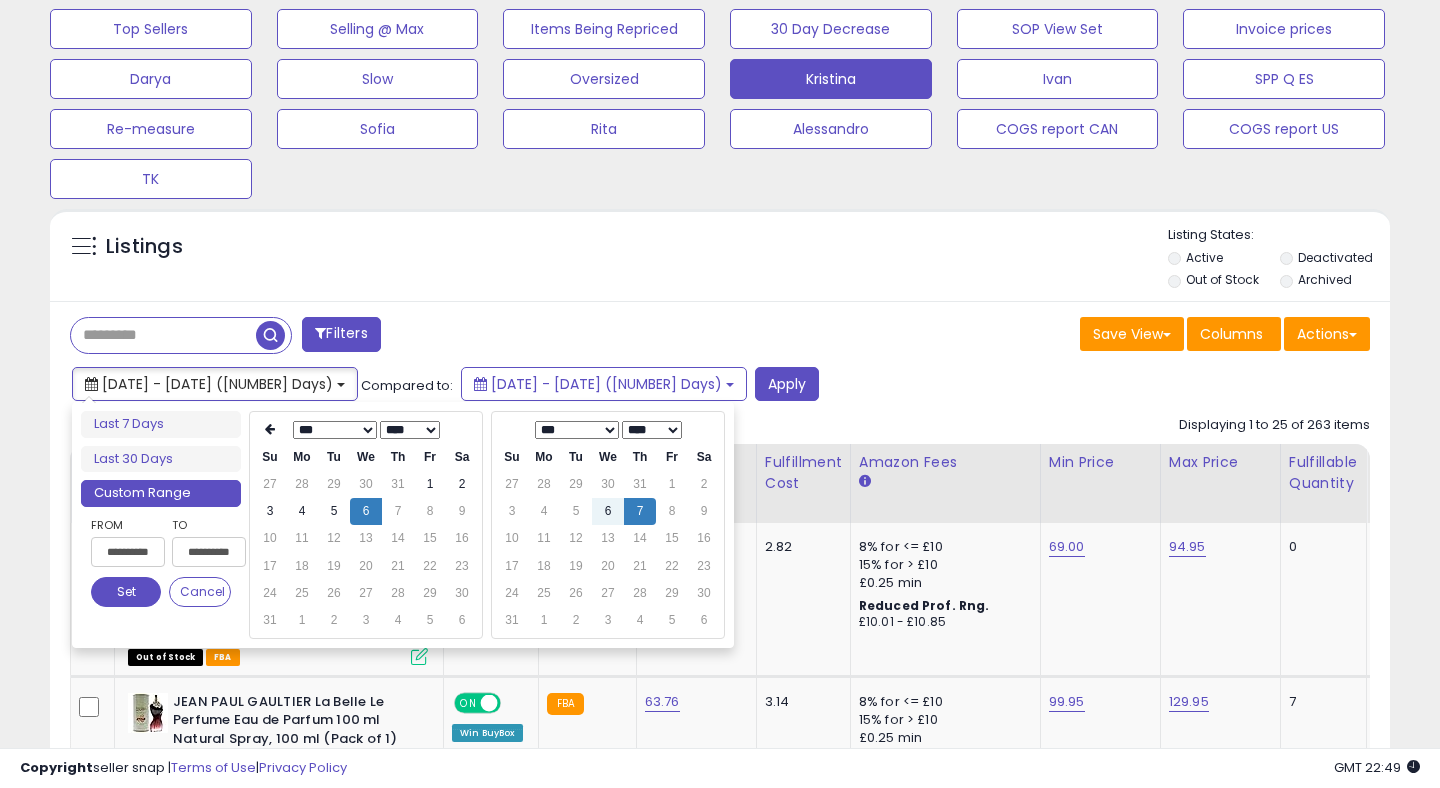 type on "**********" 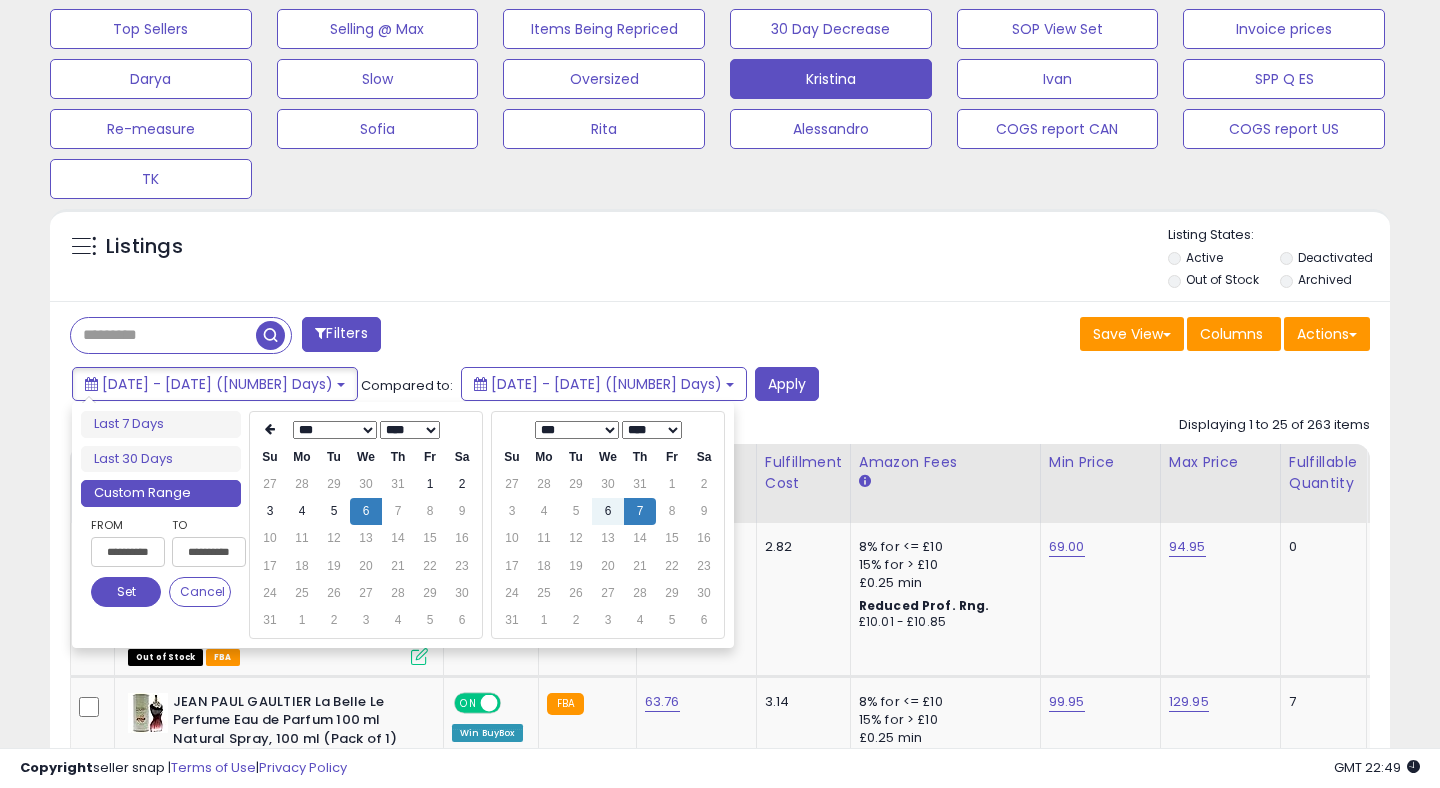 click on "Listings" at bounding box center [720, 260] 